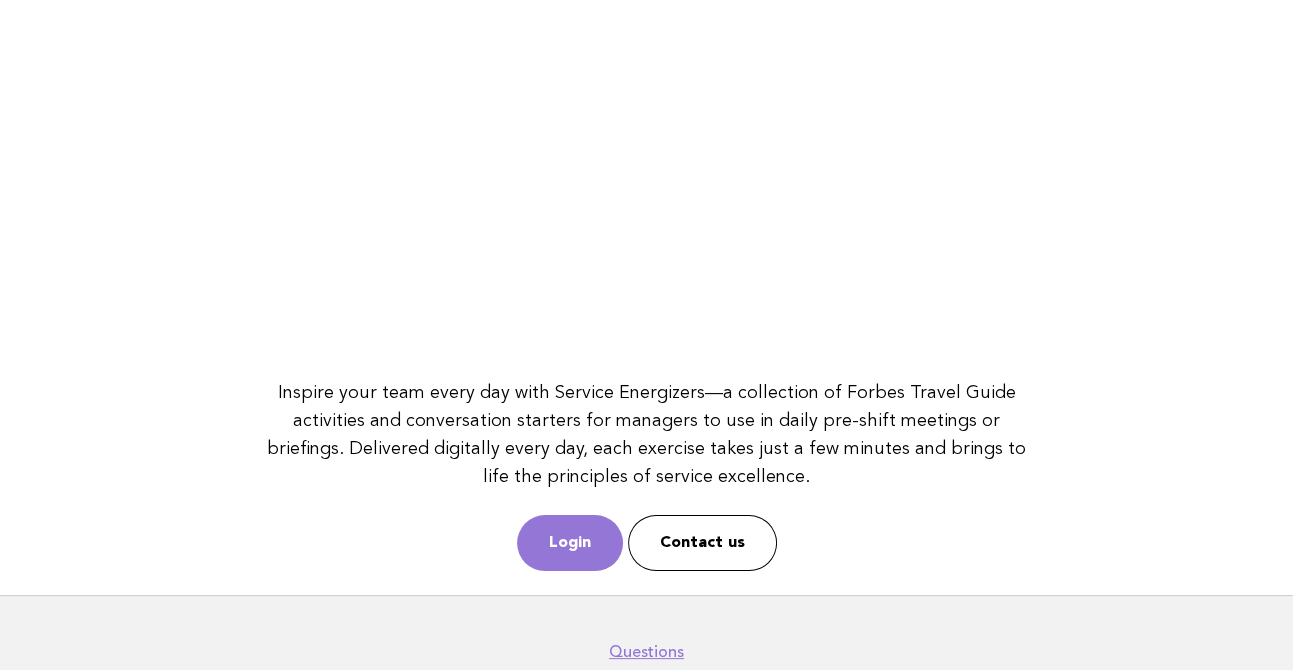 scroll, scrollTop: 300, scrollLeft: 0, axis: vertical 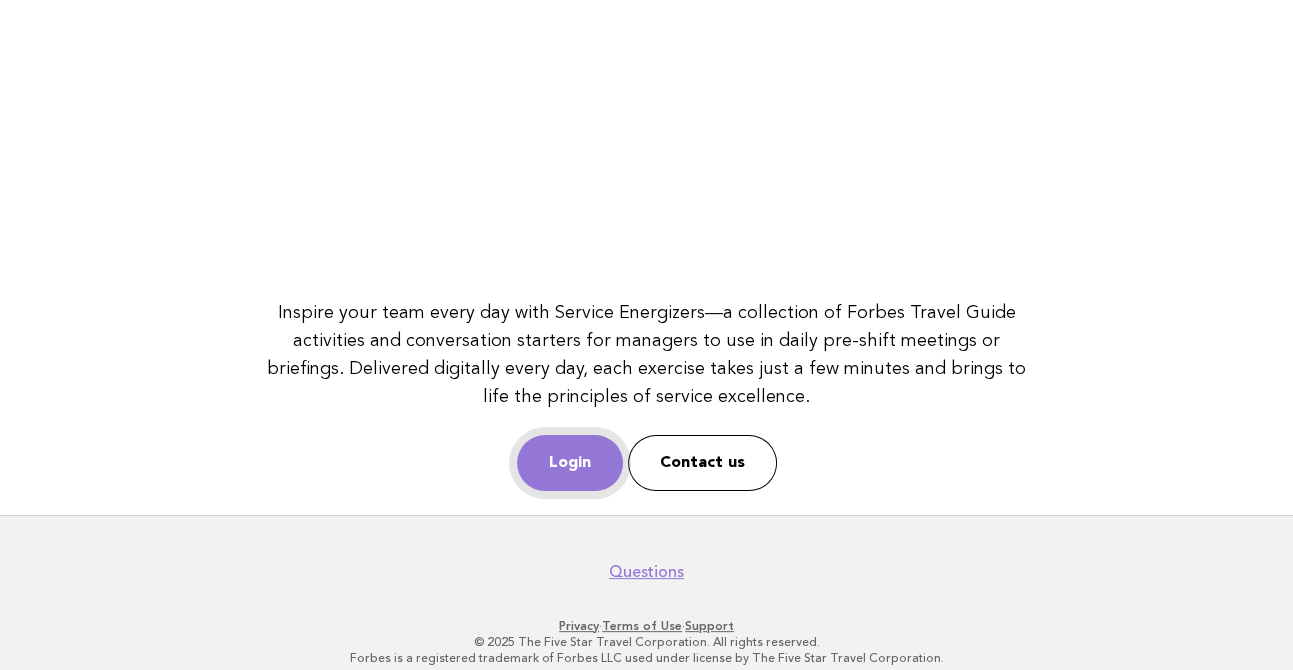 click on "Login" at bounding box center [570, 463] 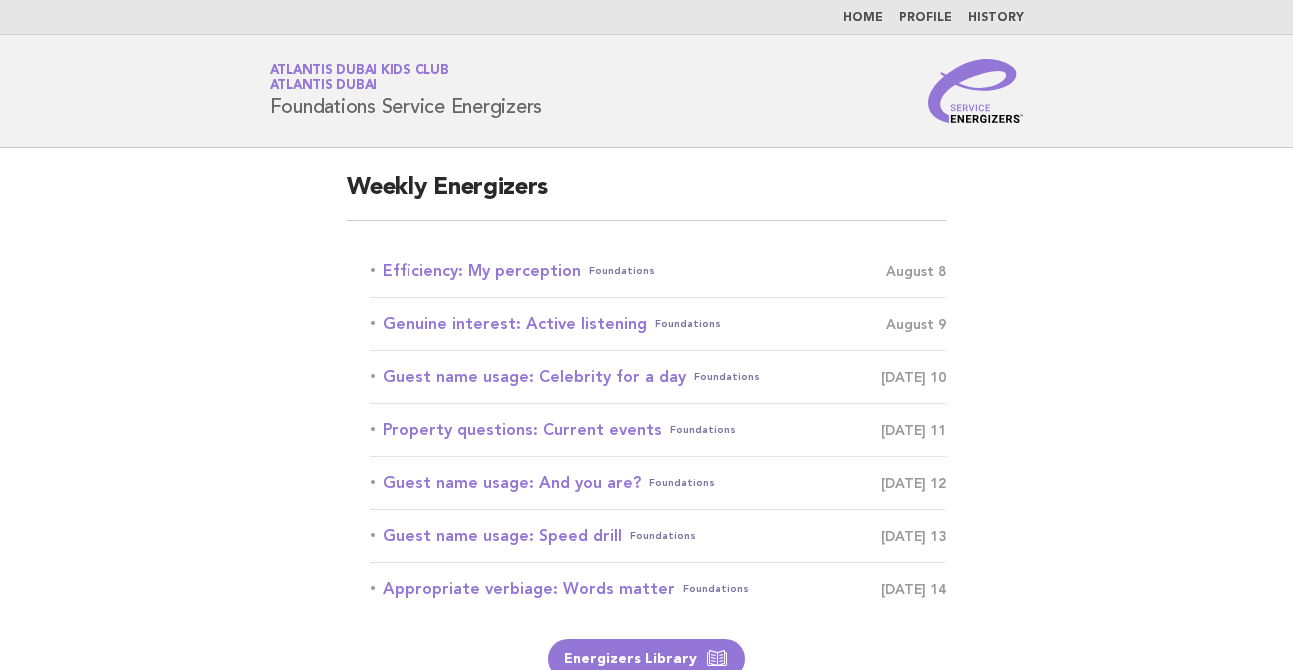 scroll, scrollTop: 0, scrollLeft: 0, axis: both 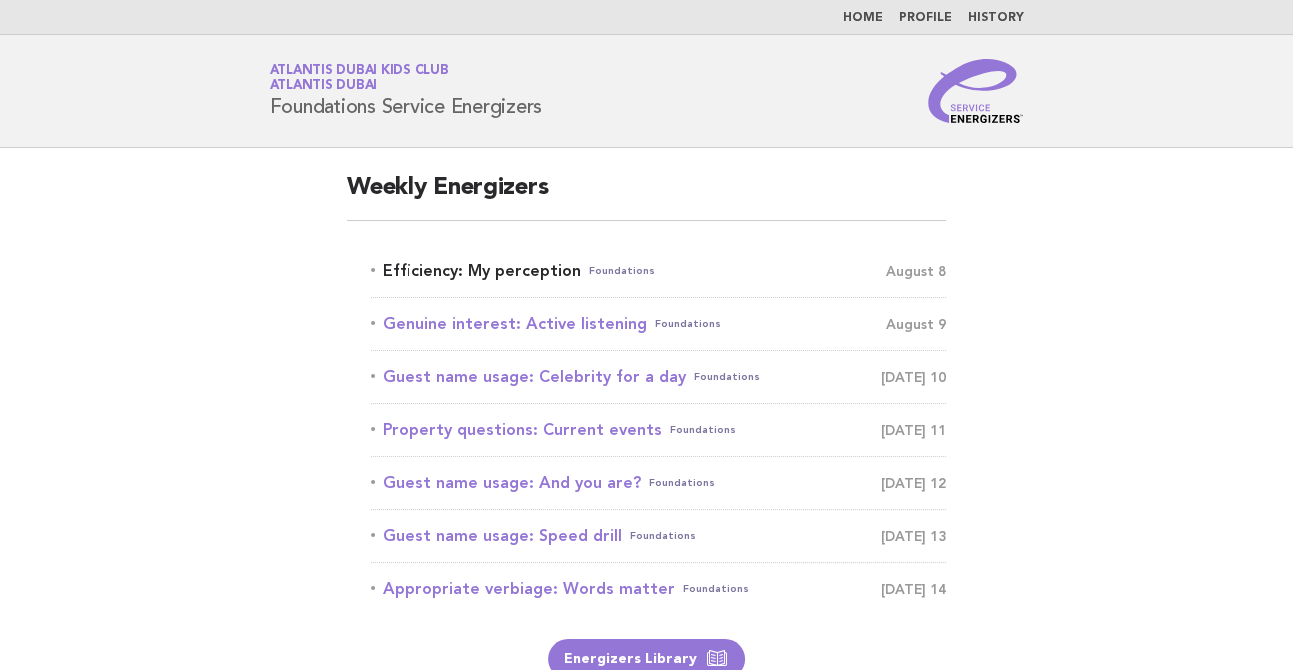 click on "Efficiency: My perception  Foundations
August 8" at bounding box center [658, 271] 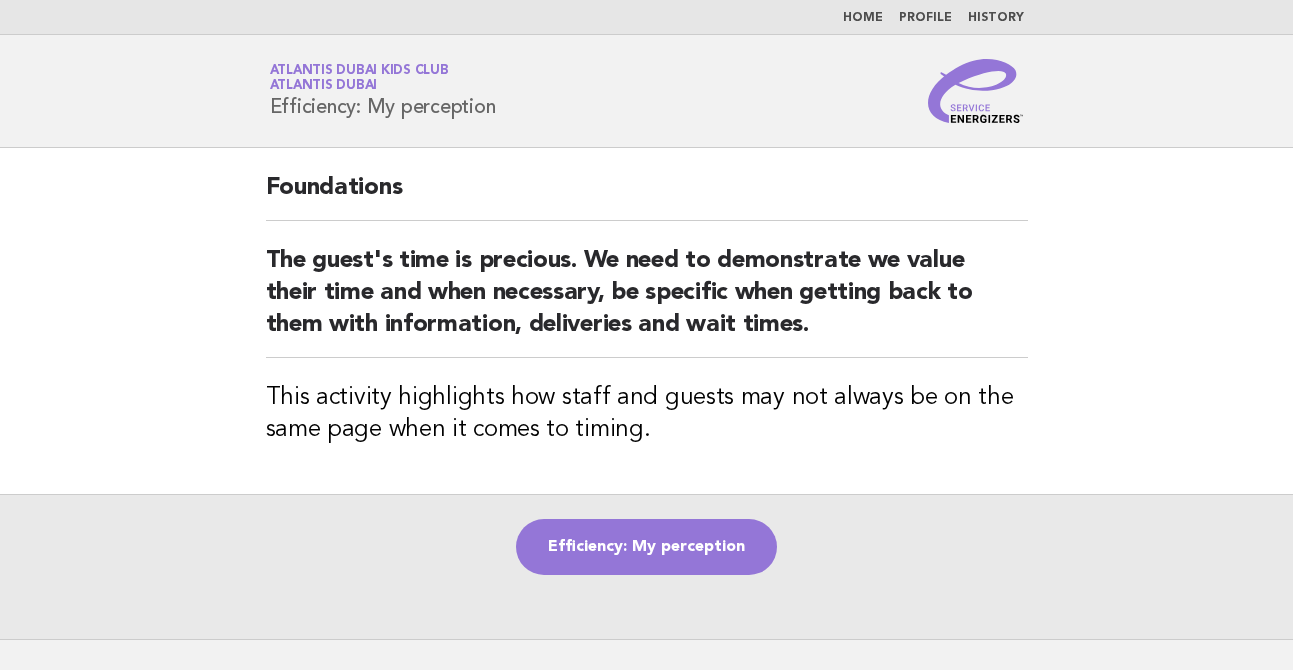 scroll, scrollTop: 0, scrollLeft: 0, axis: both 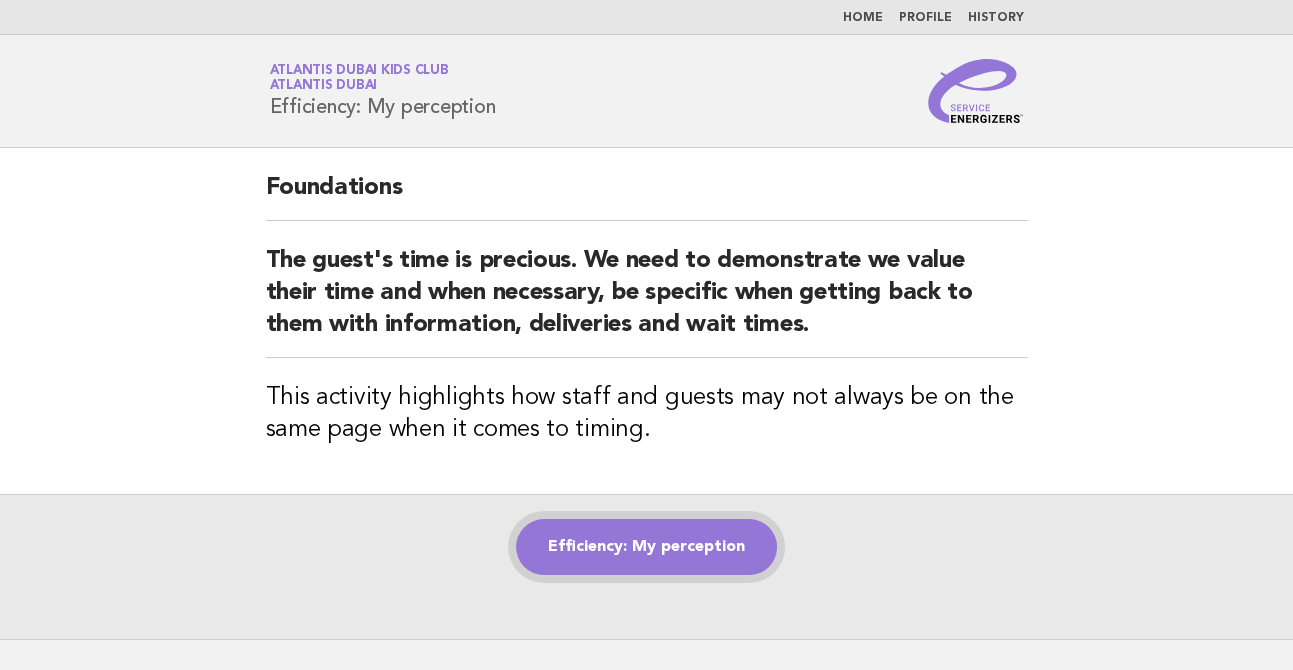 click on "Efficiency: My perception" at bounding box center [646, 547] 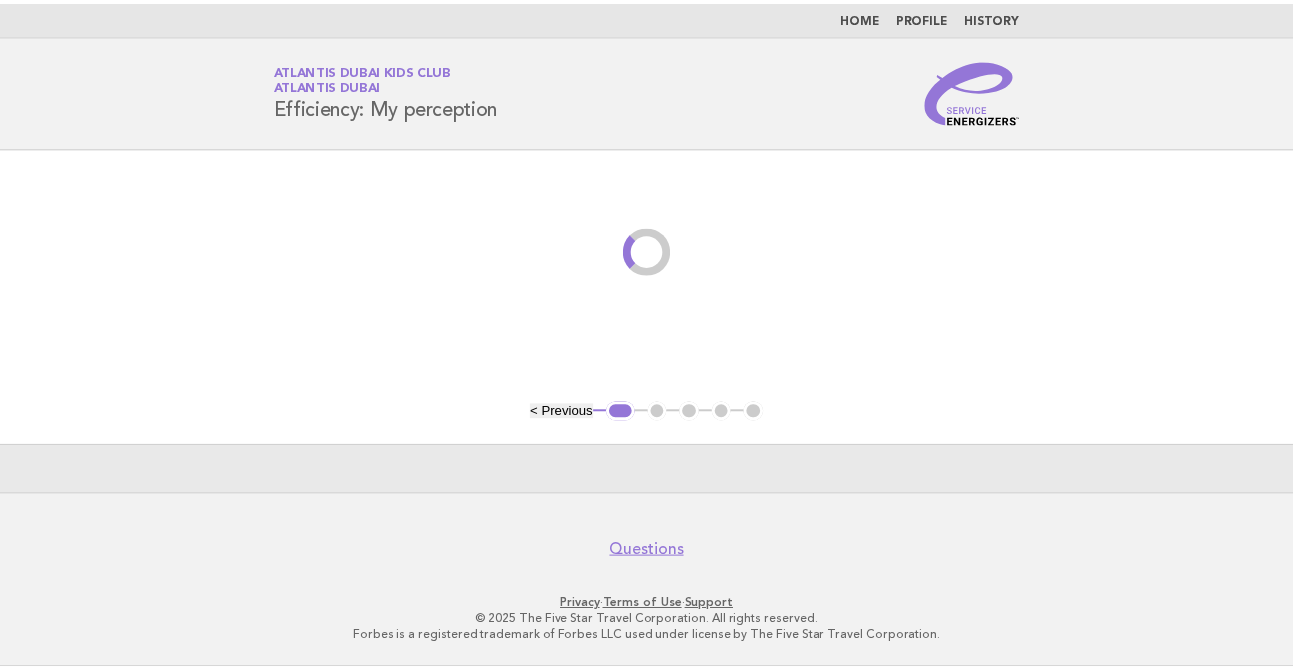 scroll, scrollTop: 0, scrollLeft: 0, axis: both 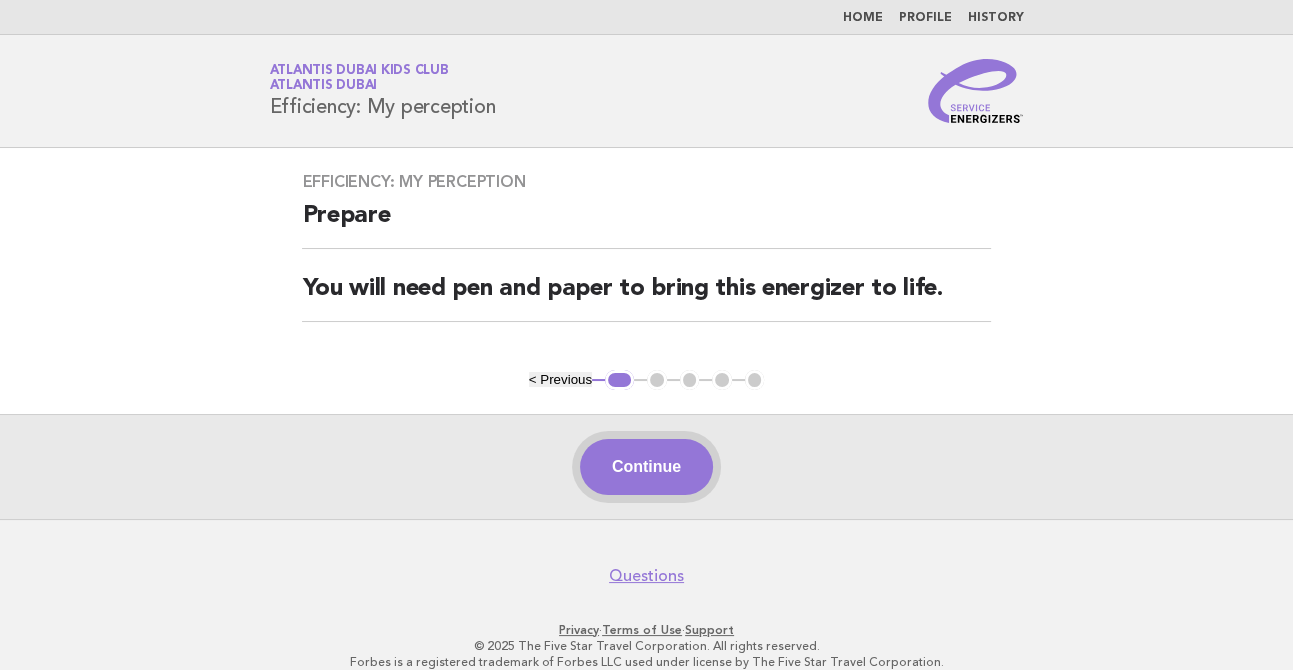click on "Continue" at bounding box center (646, 467) 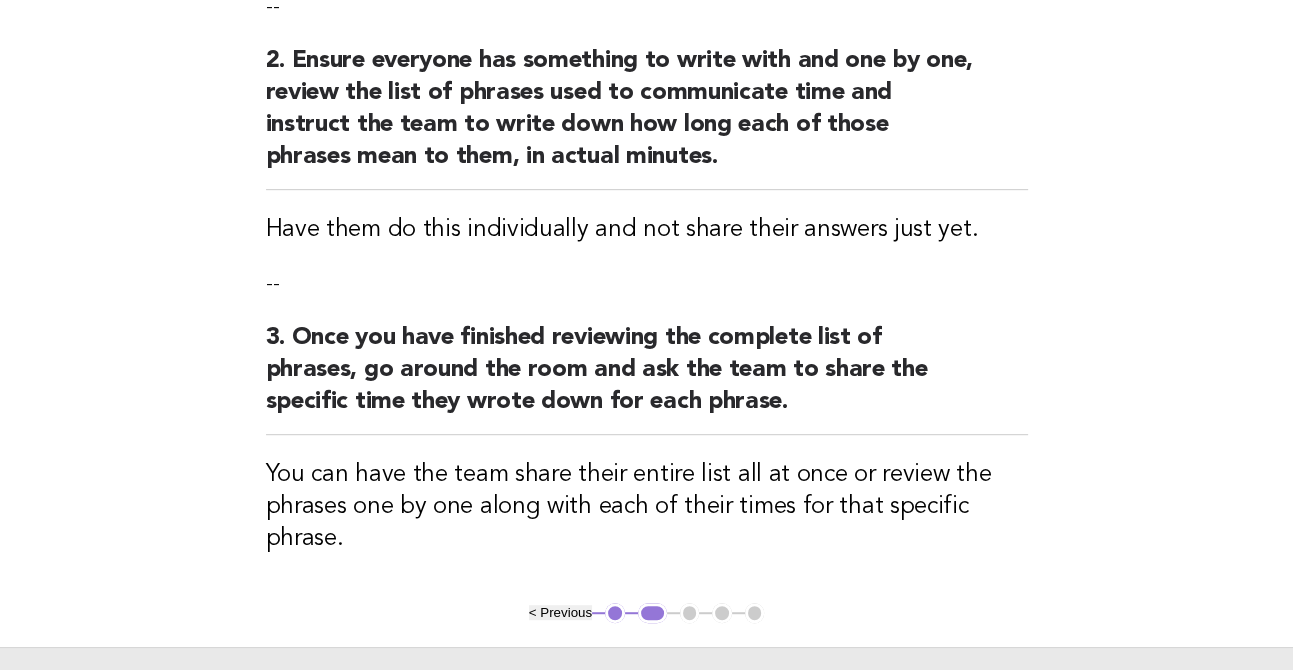 scroll, scrollTop: 900, scrollLeft: 0, axis: vertical 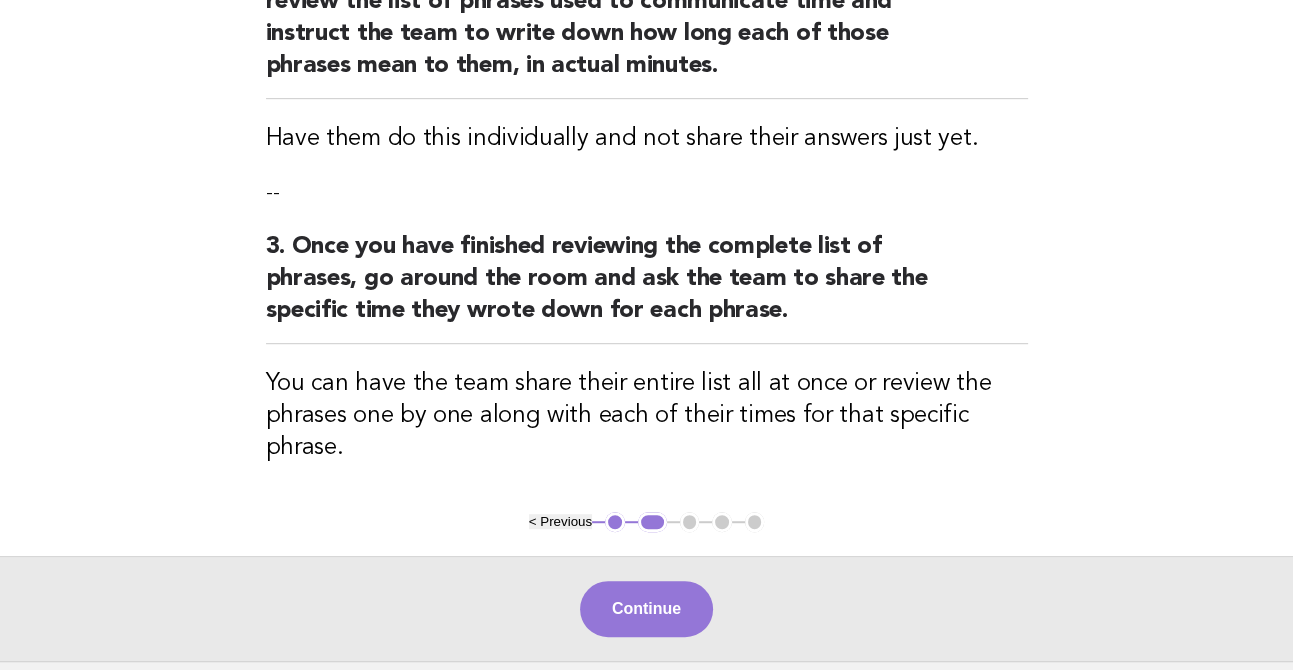 drag, startPoint x: 621, startPoint y: 595, endPoint x: 575, endPoint y: 602, distance: 46.52956 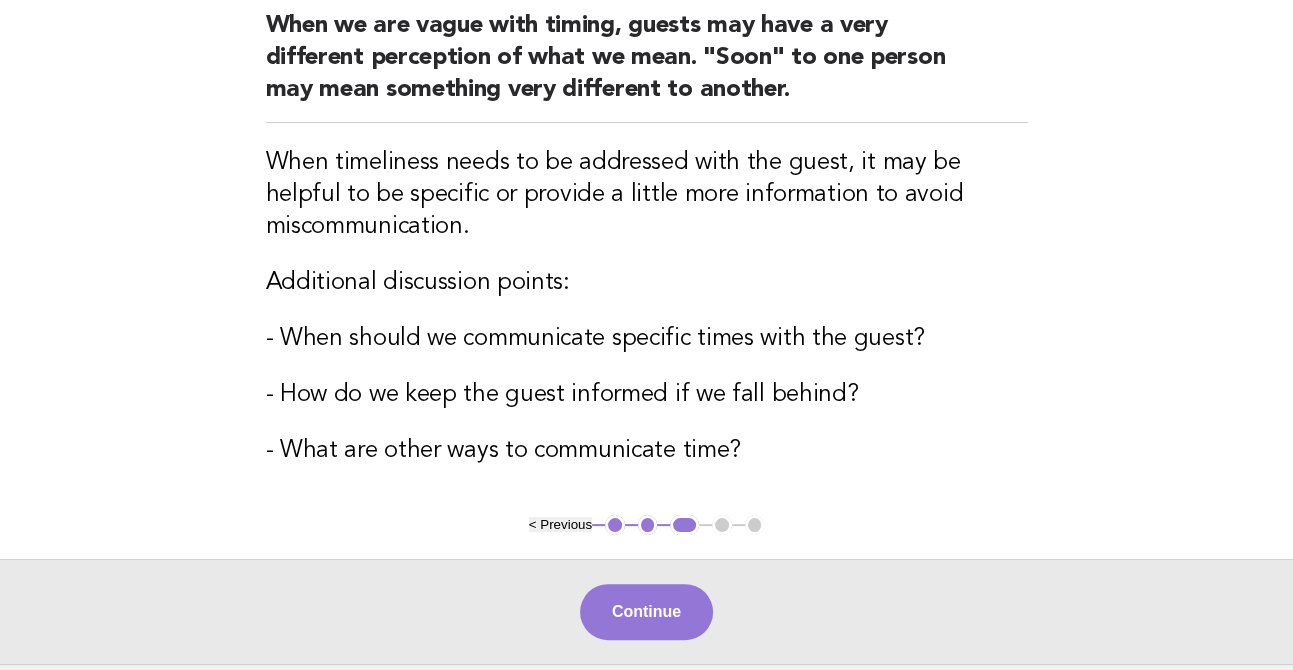 scroll, scrollTop: 300, scrollLeft: 0, axis: vertical 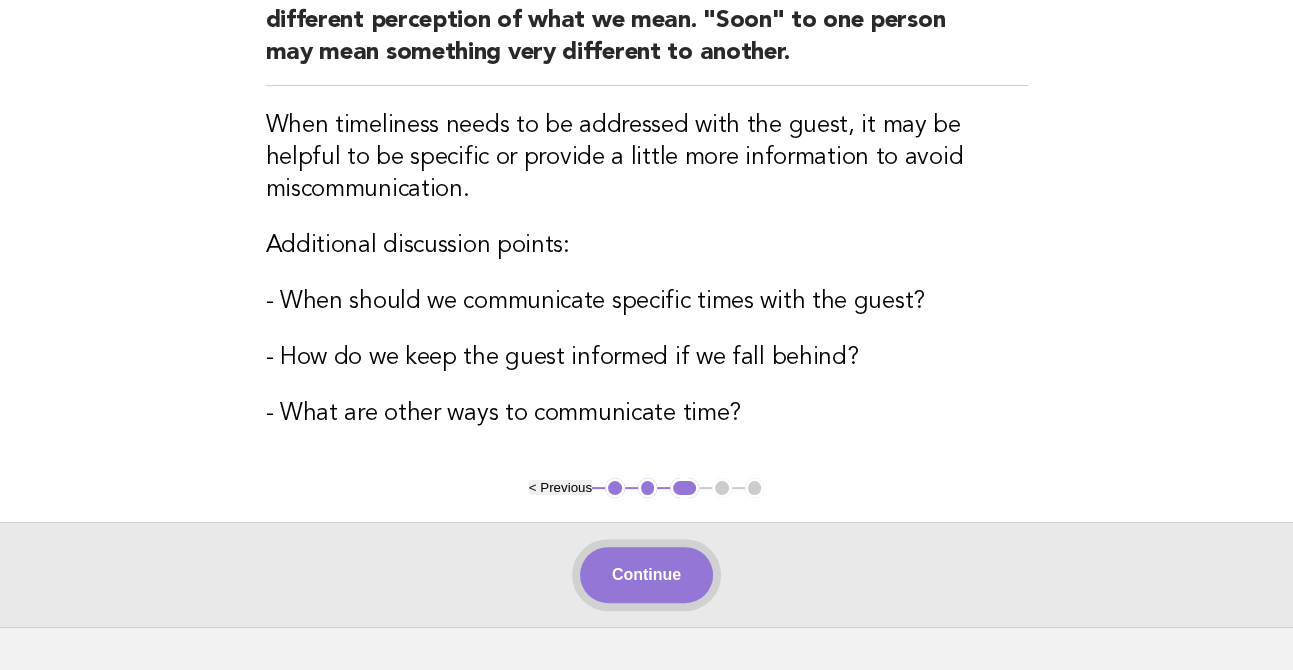 click on "Continue" at bounding box center [646, 575] 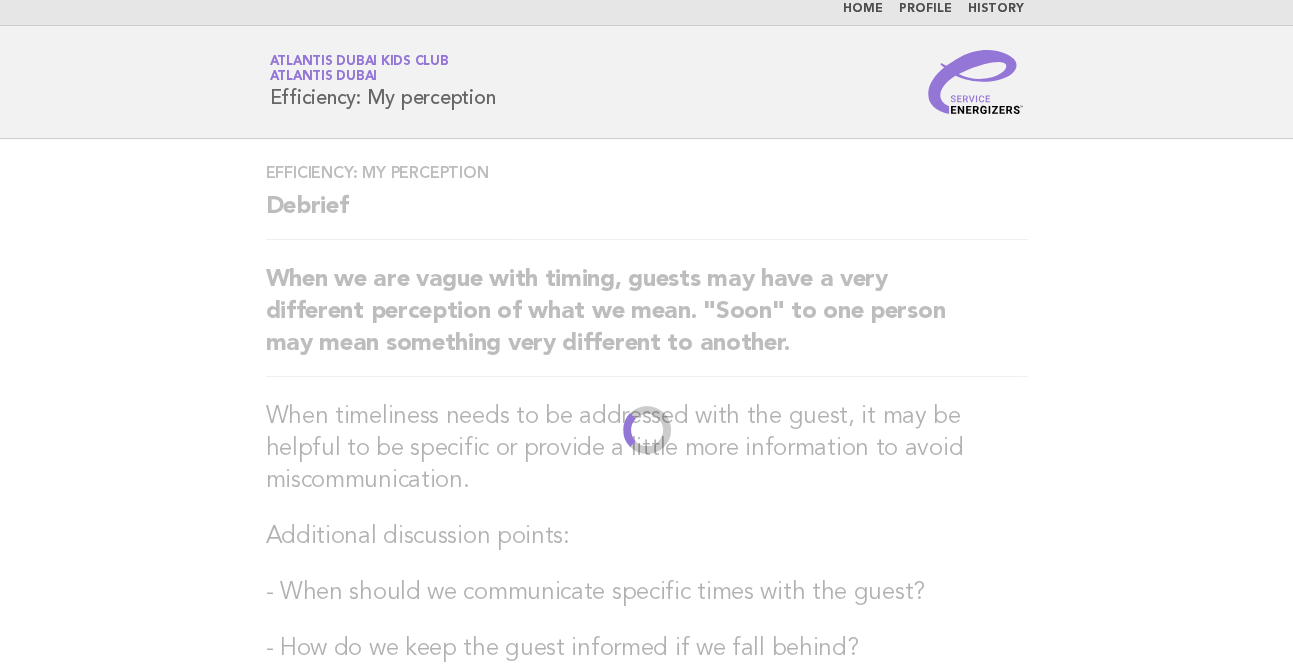 scroll, scrollTop: 0, scrollLeft: 0, axis: both 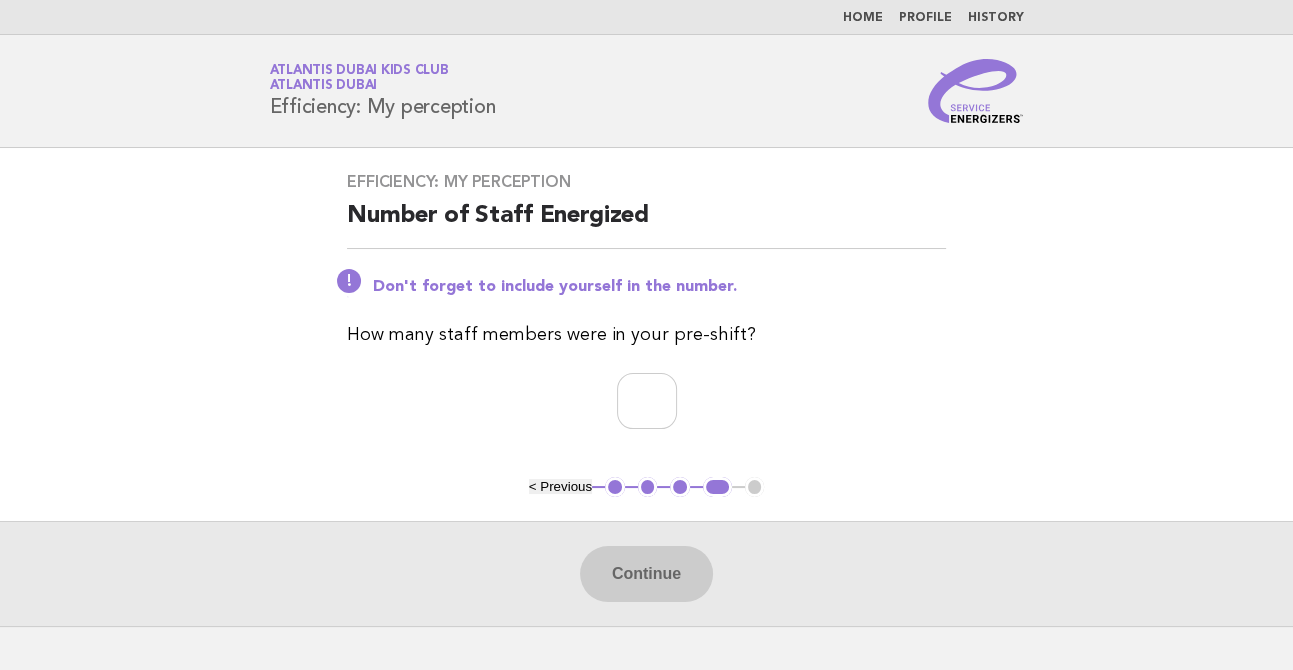 click on "< Previous" at bounding box center [560, 486] 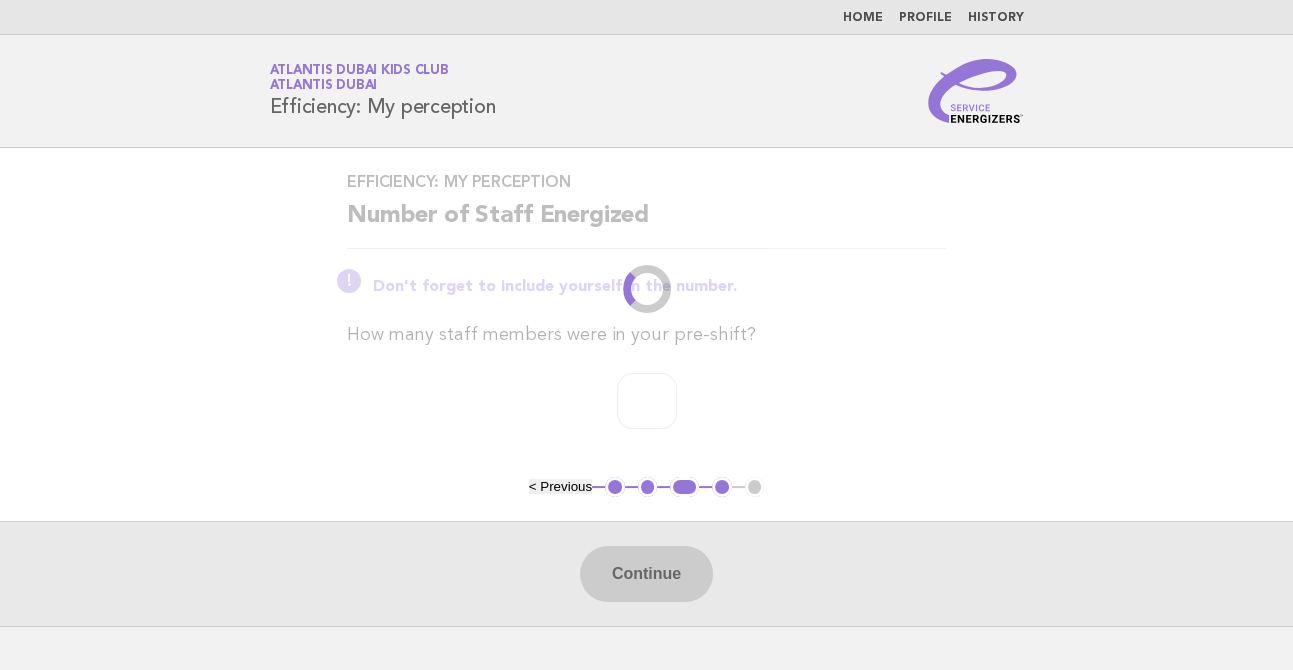 click on "Efficiency: My perception Number of Staff Energized
Don't forget to include yourself in the number.
How many staff members were in your pre-shift?
Continue
< Previous 1 2 3 4 5" at bounding box center (646, 387) 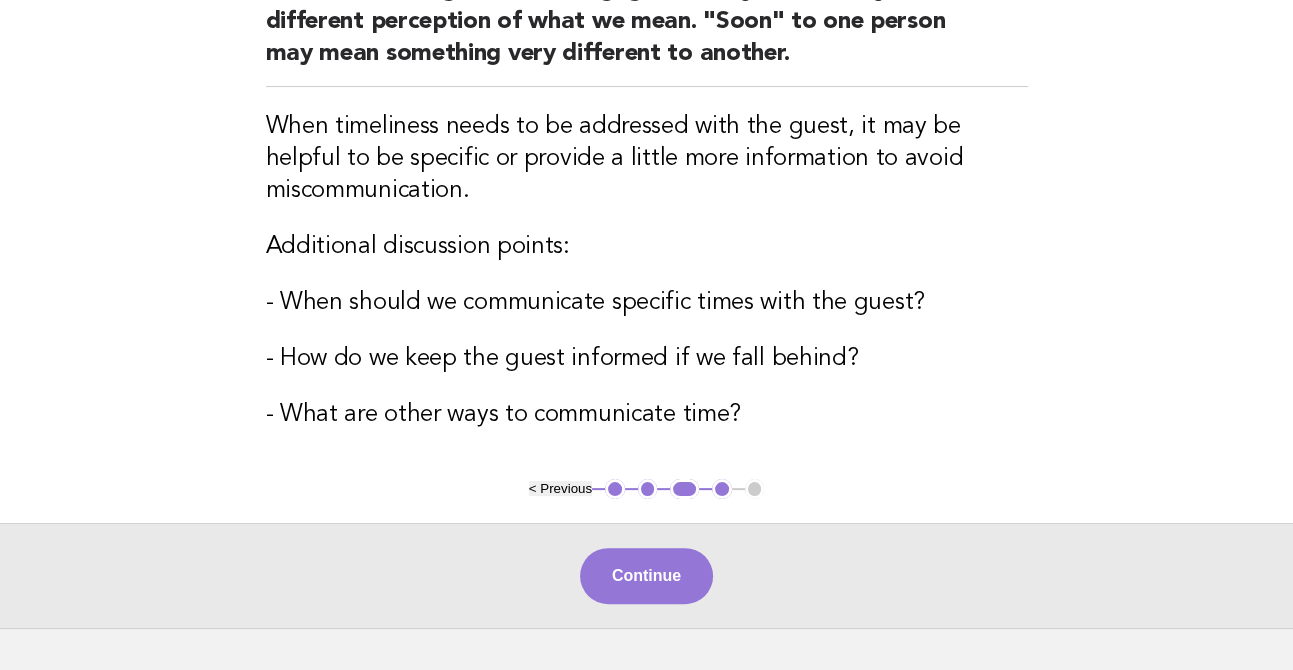 scroll, scrollTop: 300, scrollLeft: 0, axis: vertical 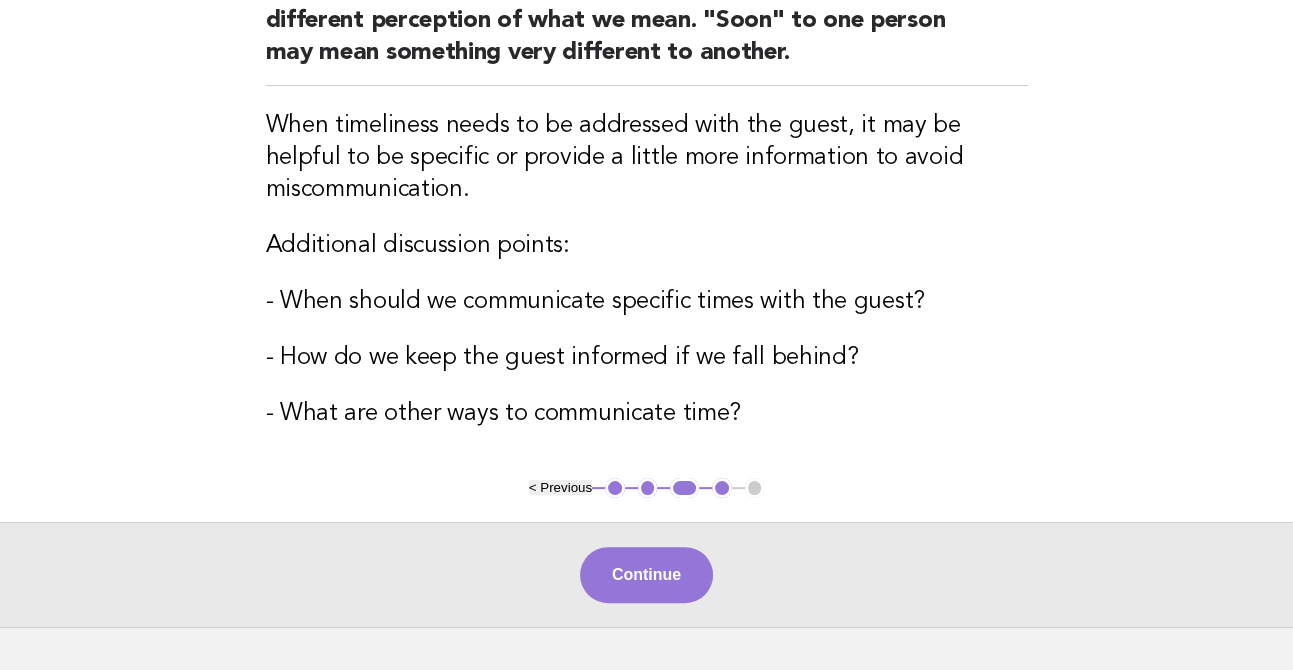 click on "< Previous" at bounding box center (560, 487) 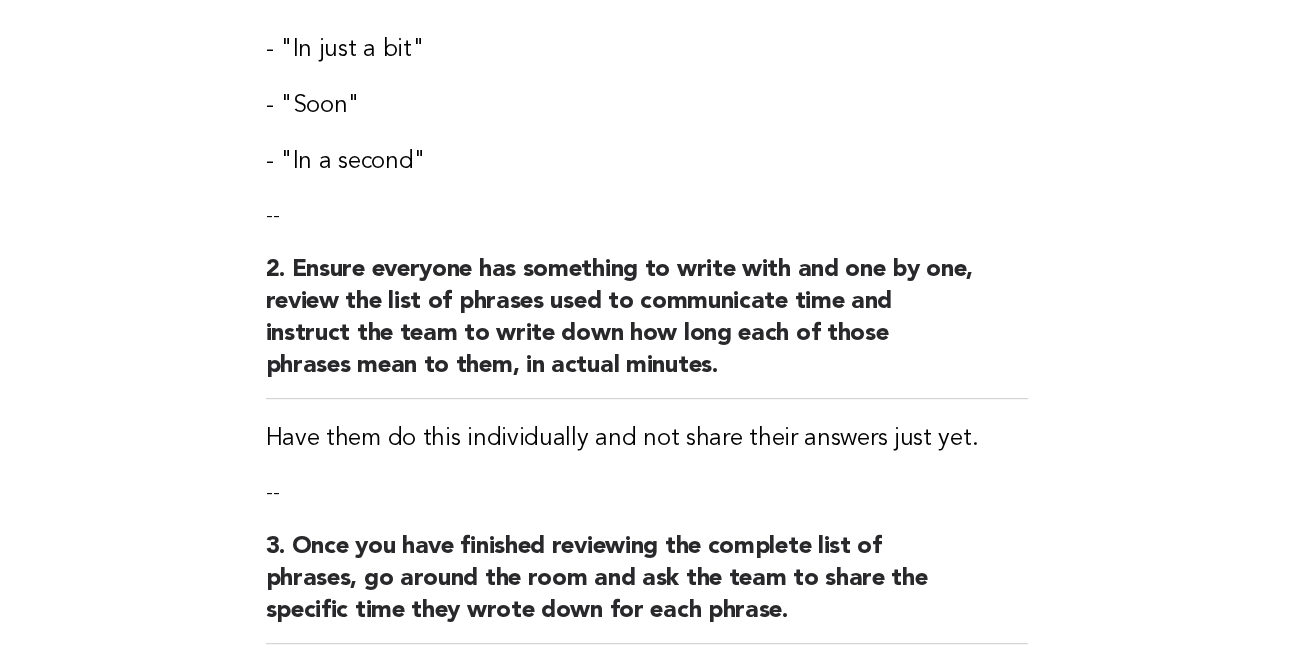 scroll, scrollTop: 1063, scrollLeft: 0, axis: vertical 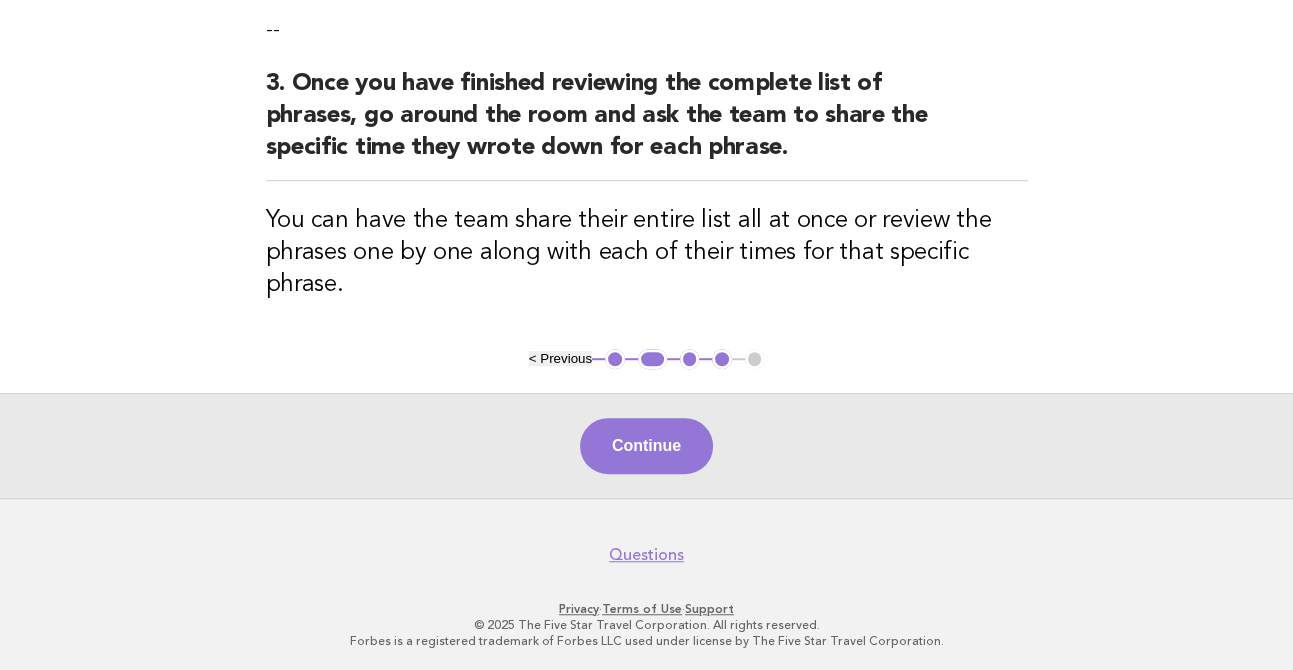 click on "< Previous" at bounding box center [560, 358] 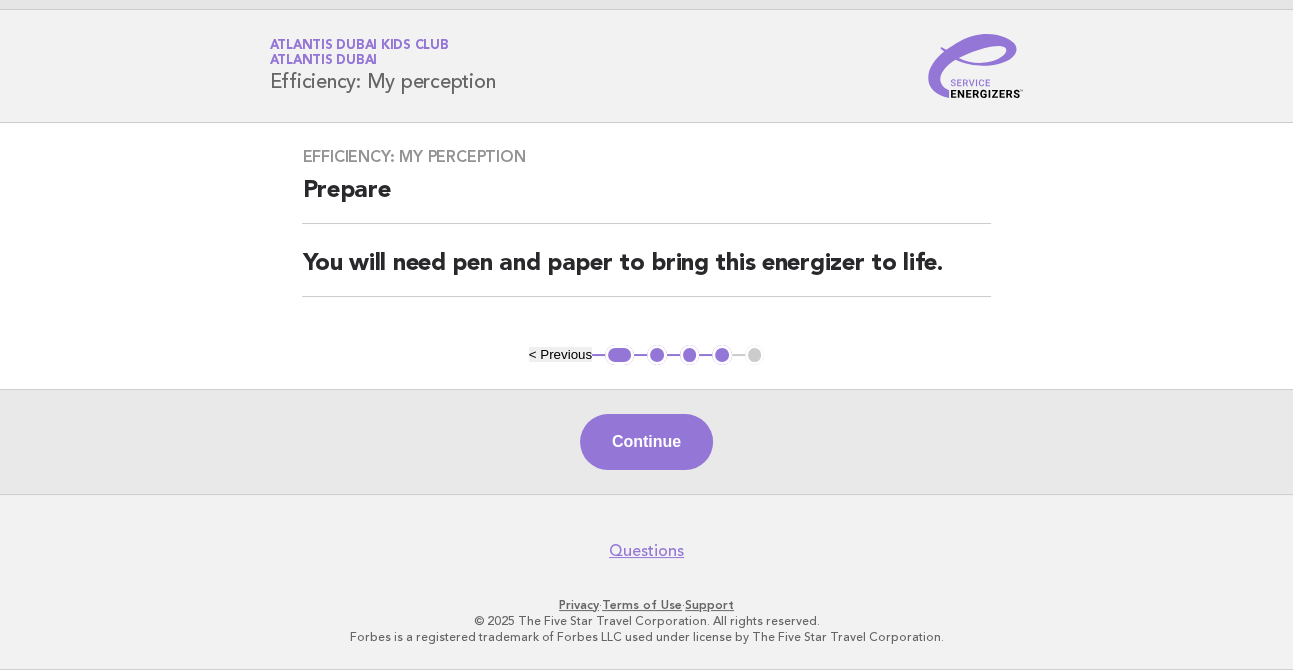 scroll, scrollTop: 21, scrollLeft: 0, axis: vertical 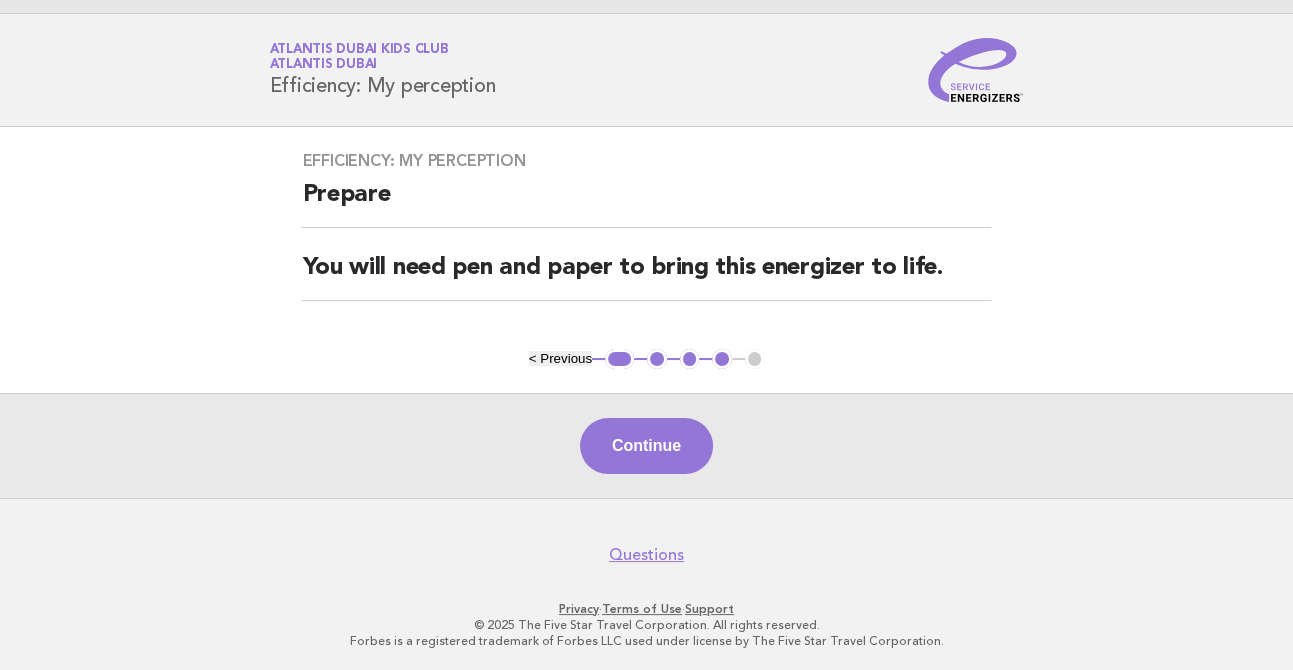 click on "< Previous" at bounding box center [560, 358] 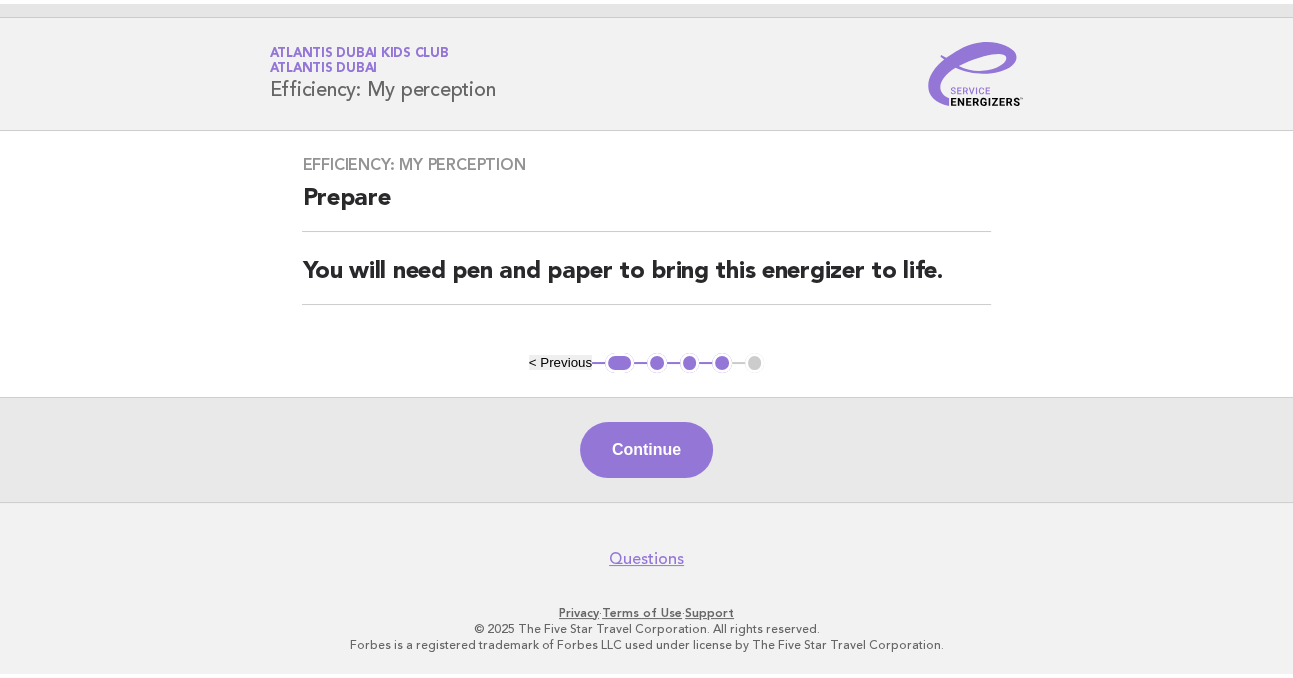 scroll, scrollTop: 0, scrollLeft: 0, axis: both 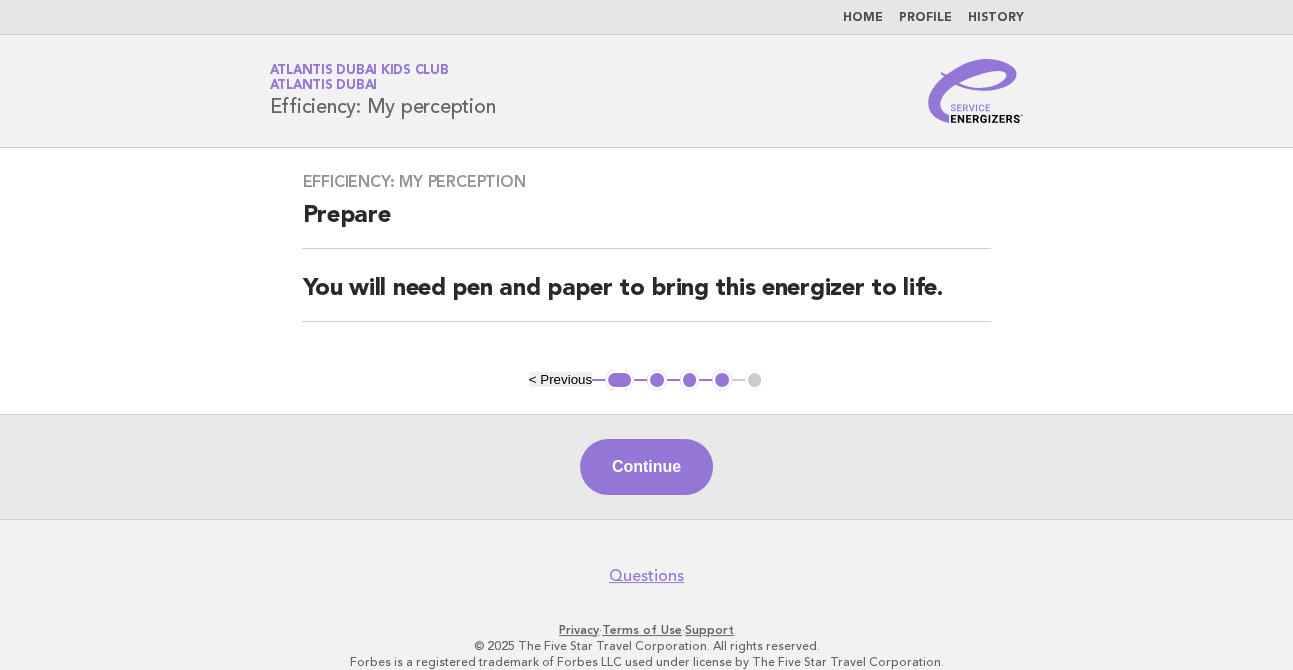 type 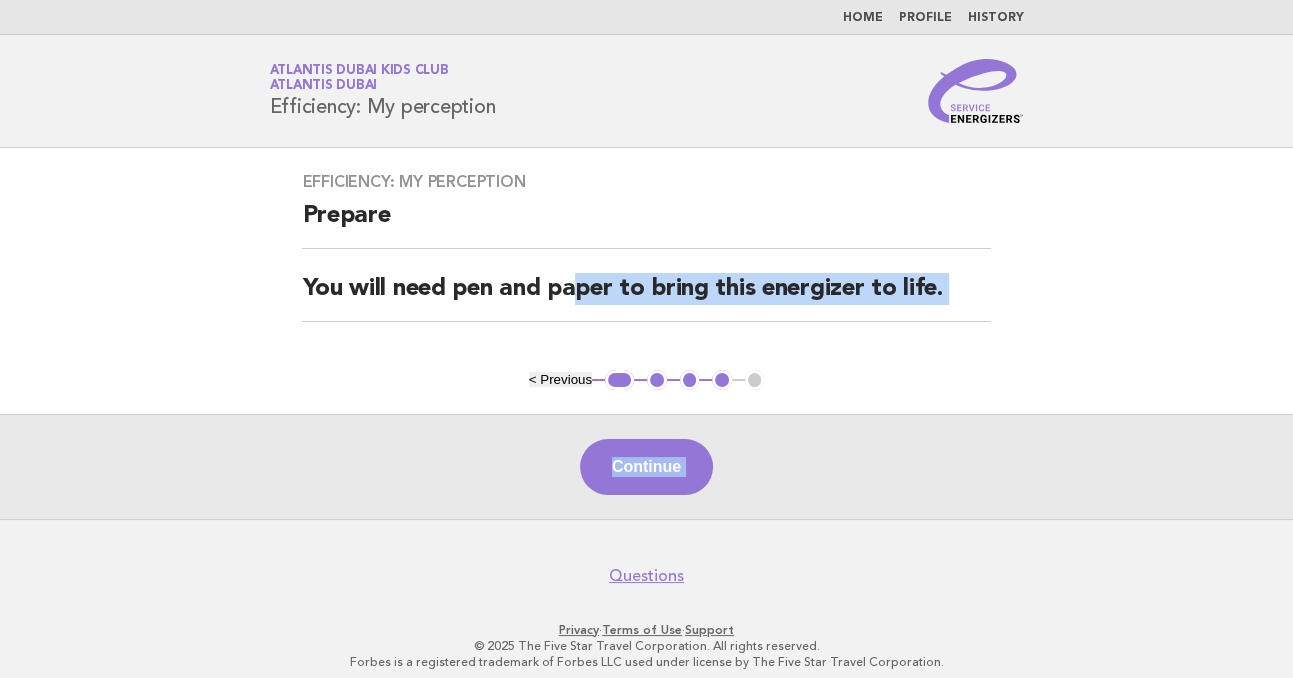click on "Efficiency: My perception Prepare
You will need pen and paper to bring this energizer to life.
Continue
< Previous 1 2 3 4 5" at bounding box center (646, 333) 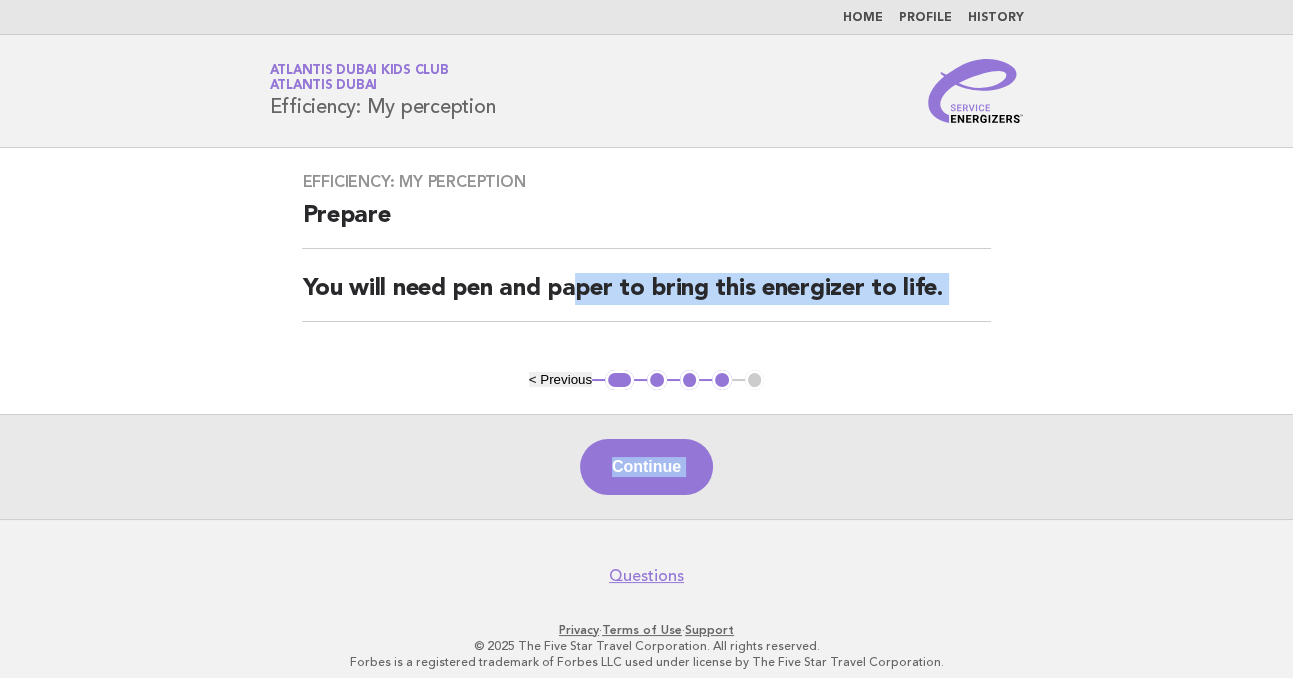 click on "< Previous" at bounding box center (560, 379) 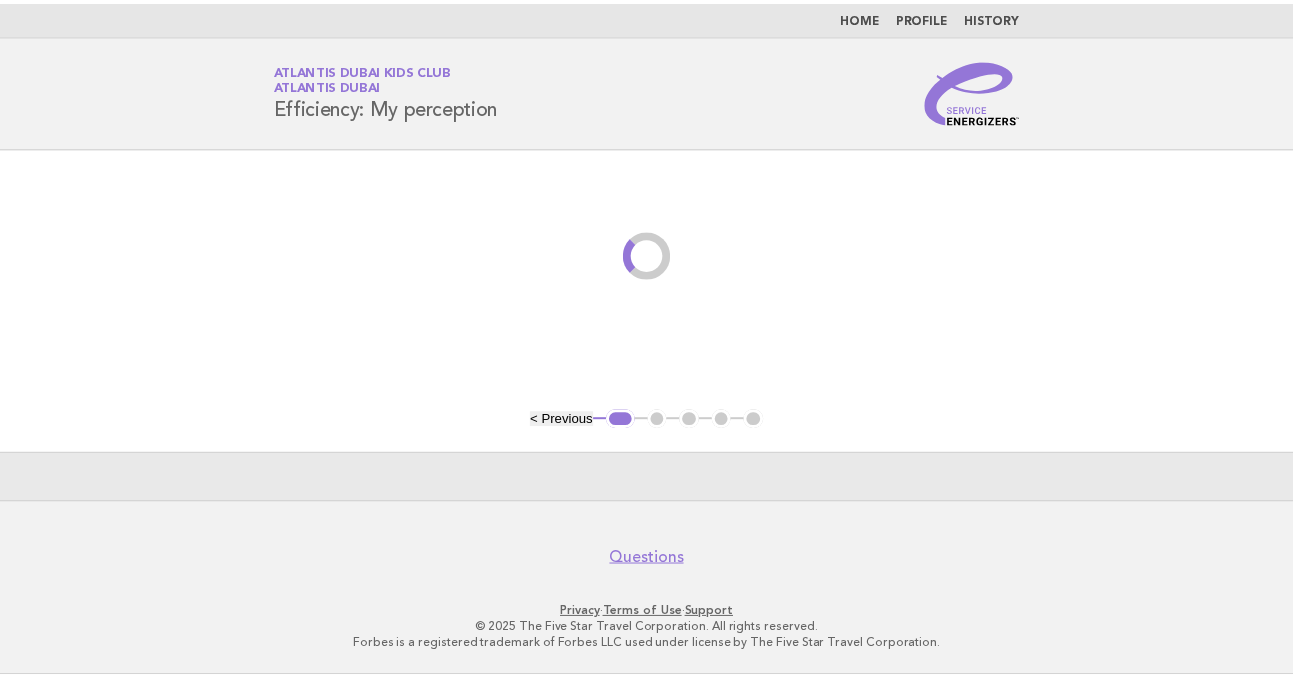 scroll, scrollTop: 0, scrollLeft: 0, axis: both 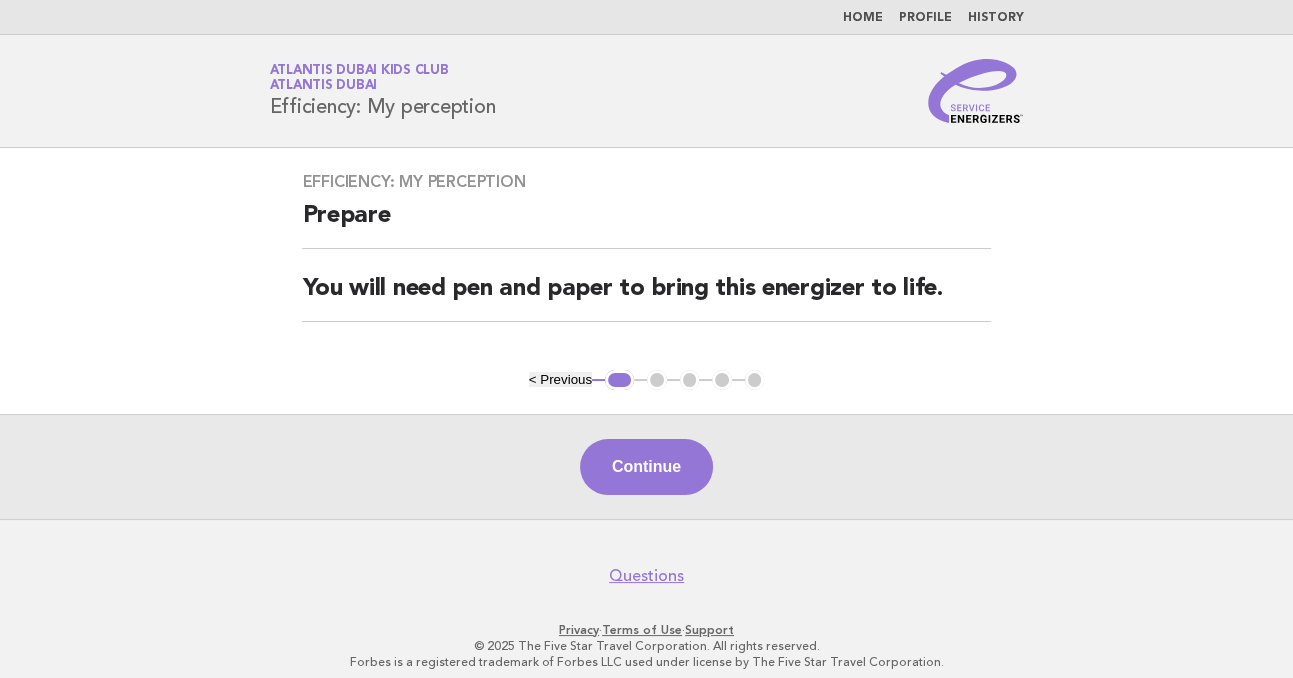 click on "< Previous" at bounding box center (560, 379) 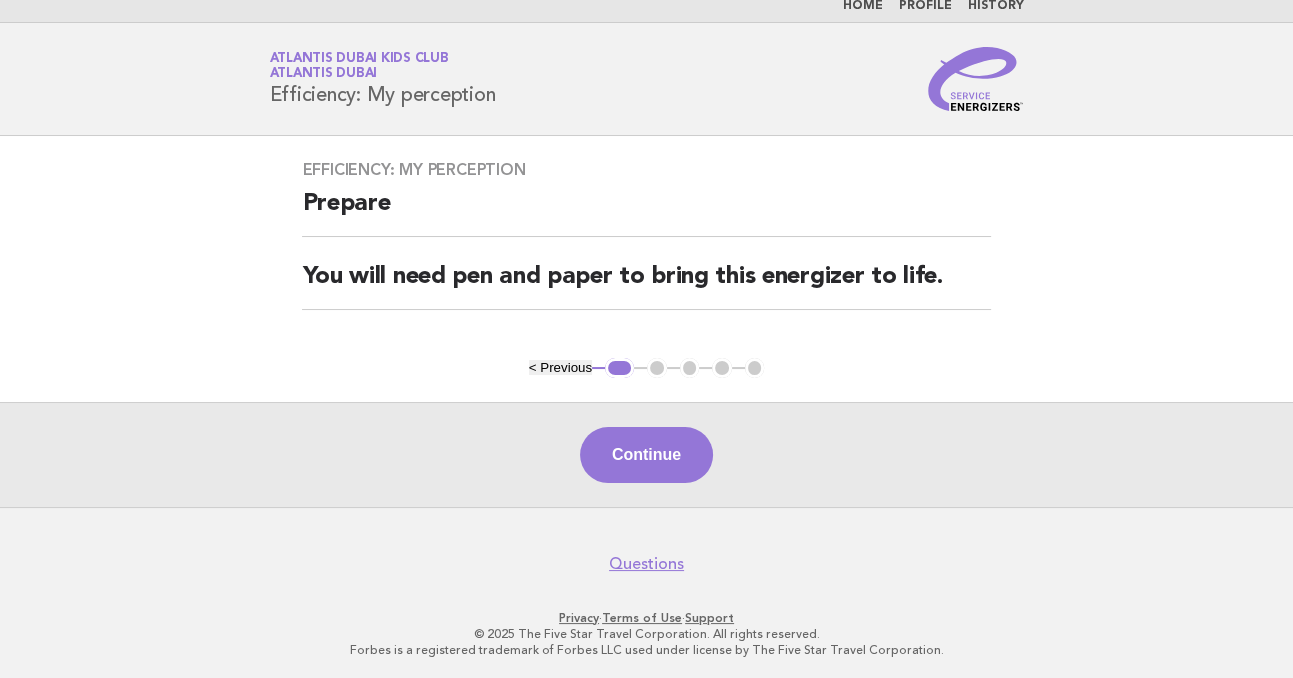 scroll, scrollTop: 14, scrollLeft: 0, axis: vertical 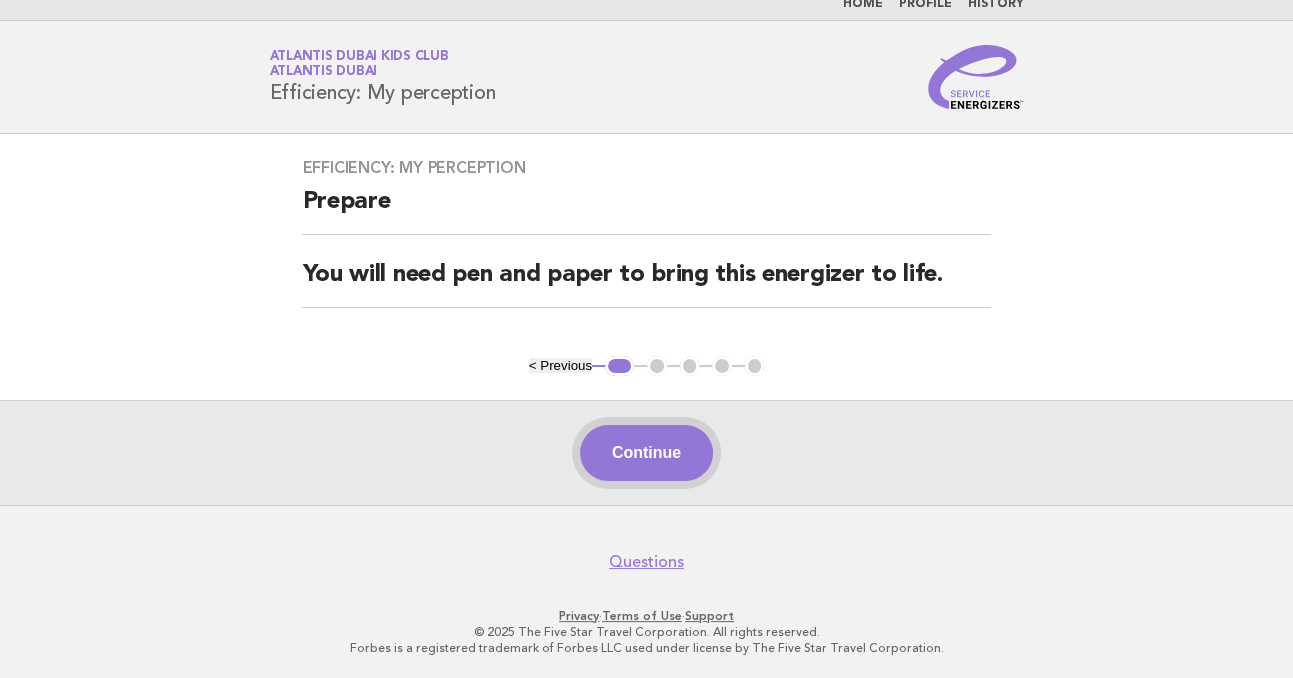click on "Continue" at bounding box center (646, 453) 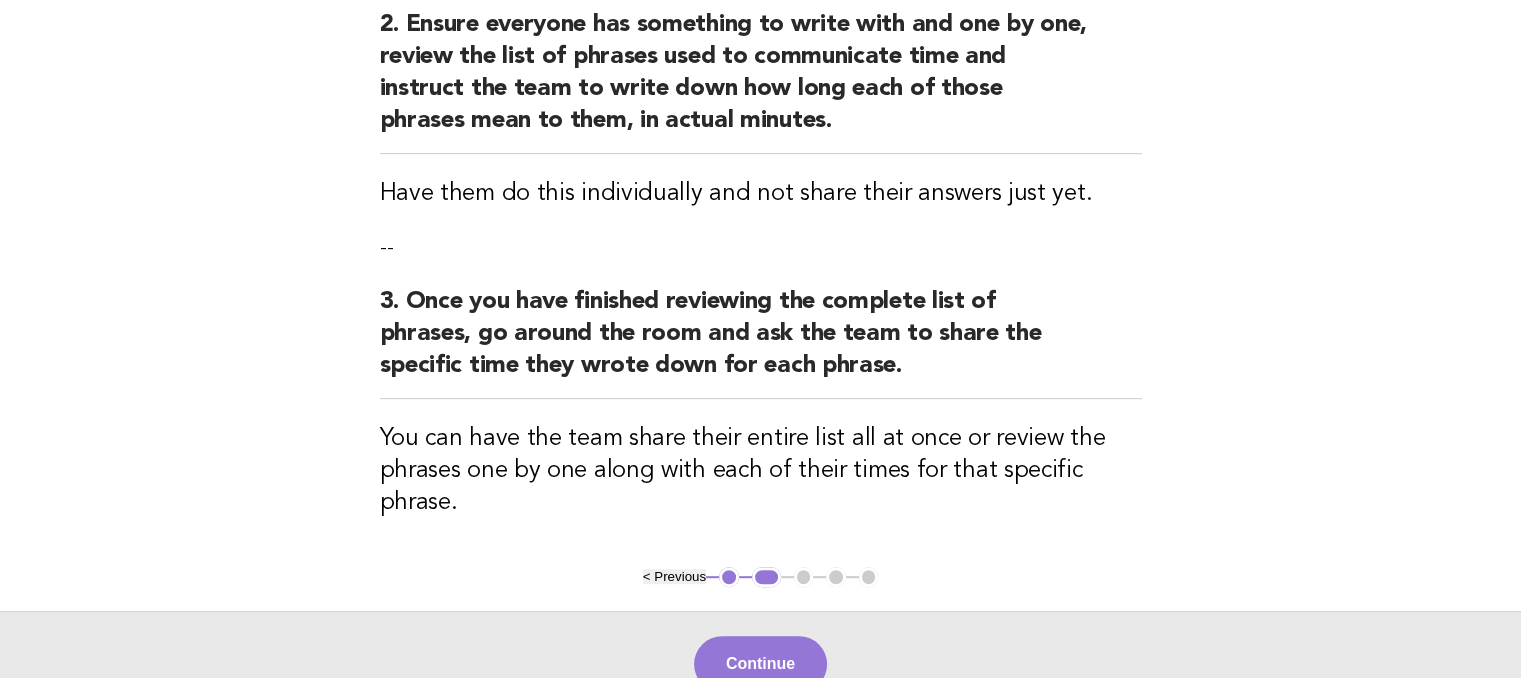 scroll, scrollTop: 800, scrollLeft: 0, axis: vertical 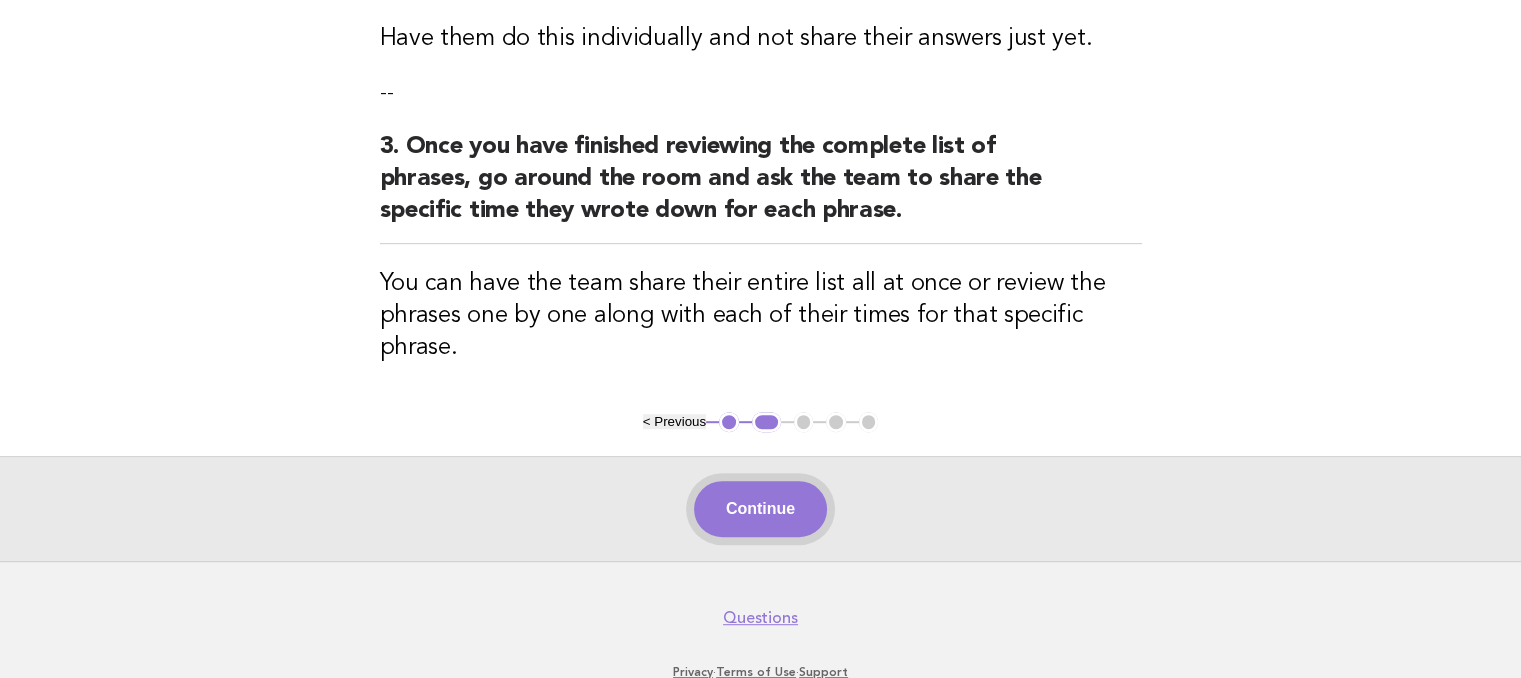click on "Continue" at bounding box center (760, 509) 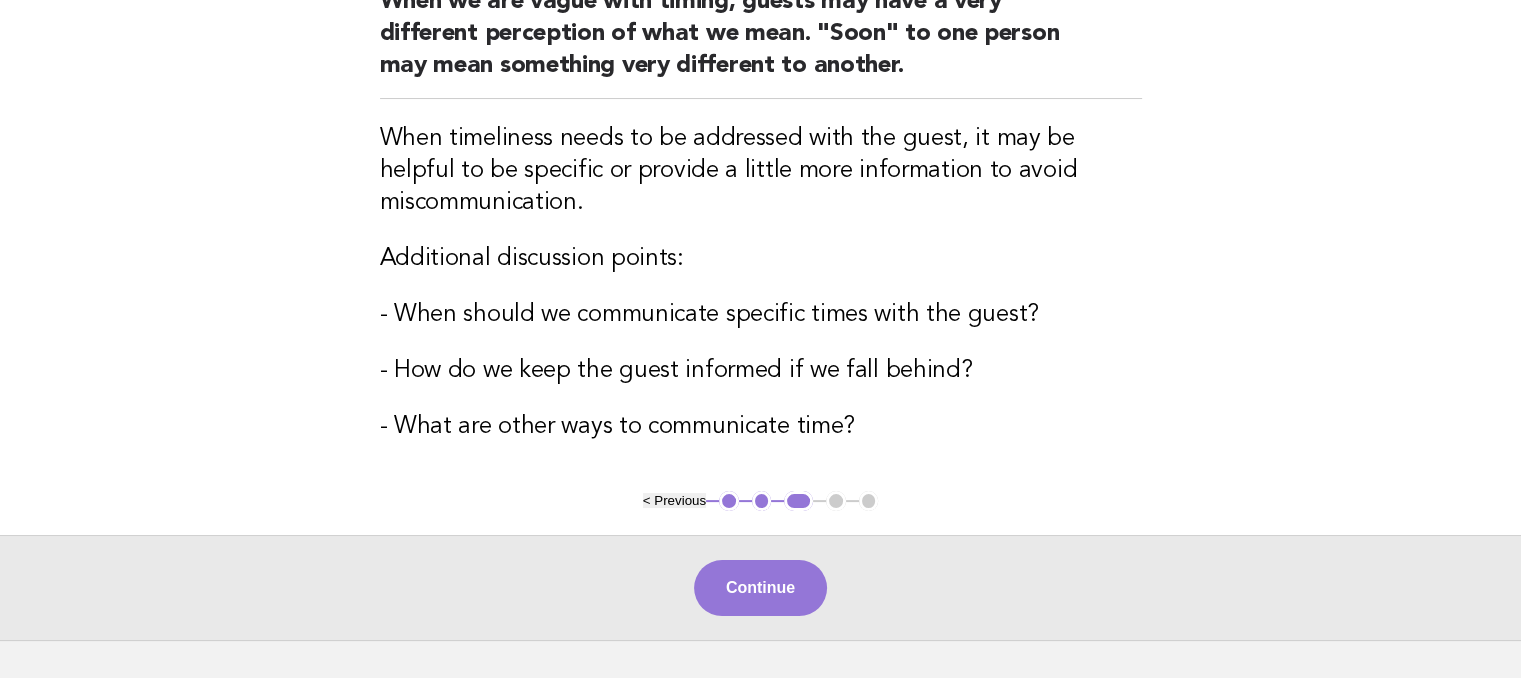 scroll, scrollTop: 300, scrollLeft: 0, axis: vertical 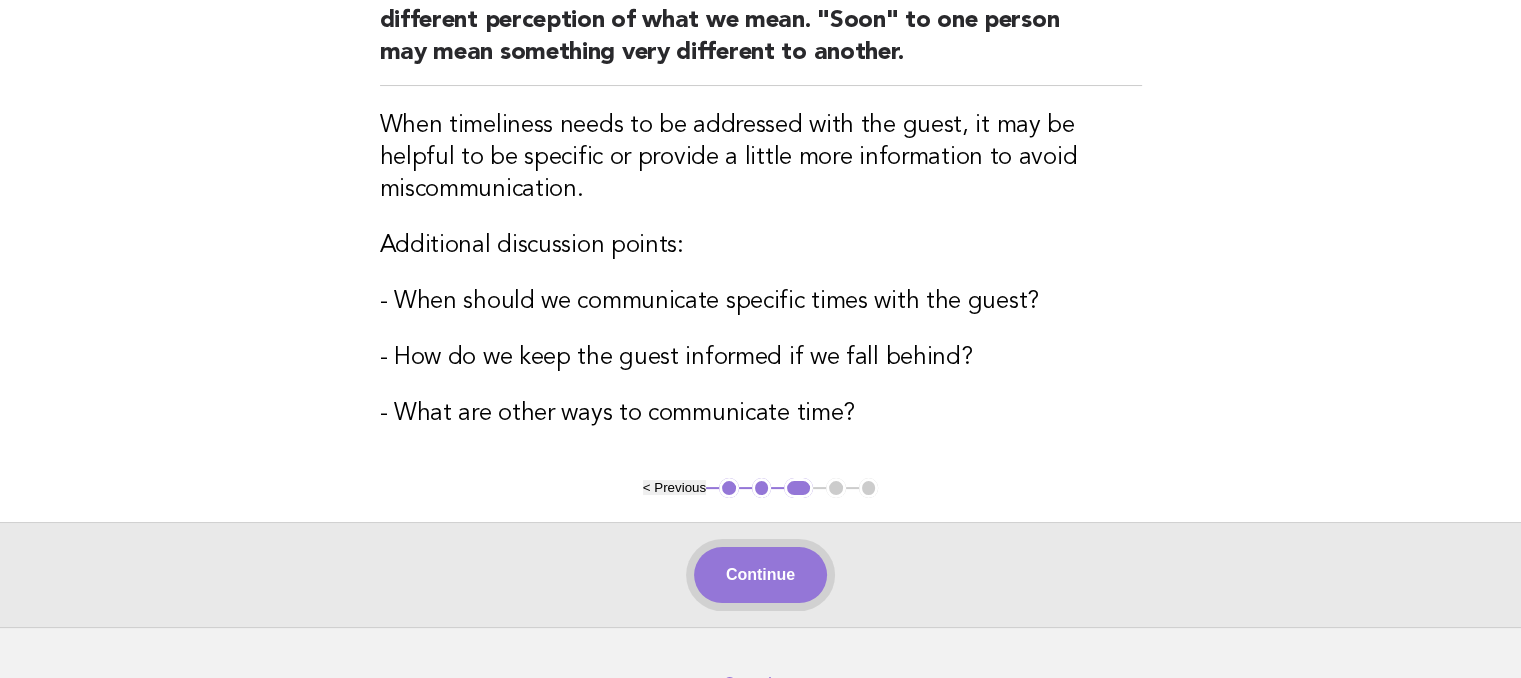 click on "Continue" at bounding box center (760, 575) 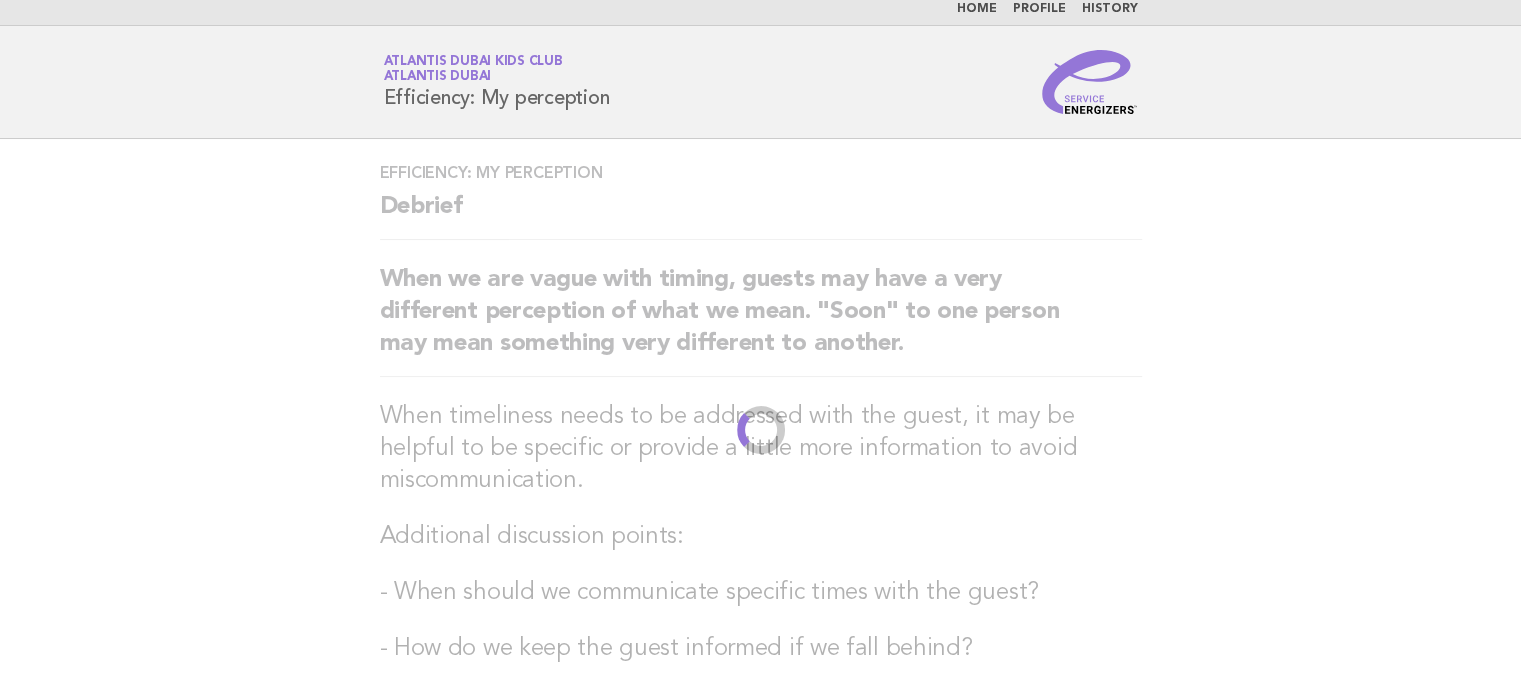 scroll, scrollTop: 0, scrollLeft: 0, axis: both 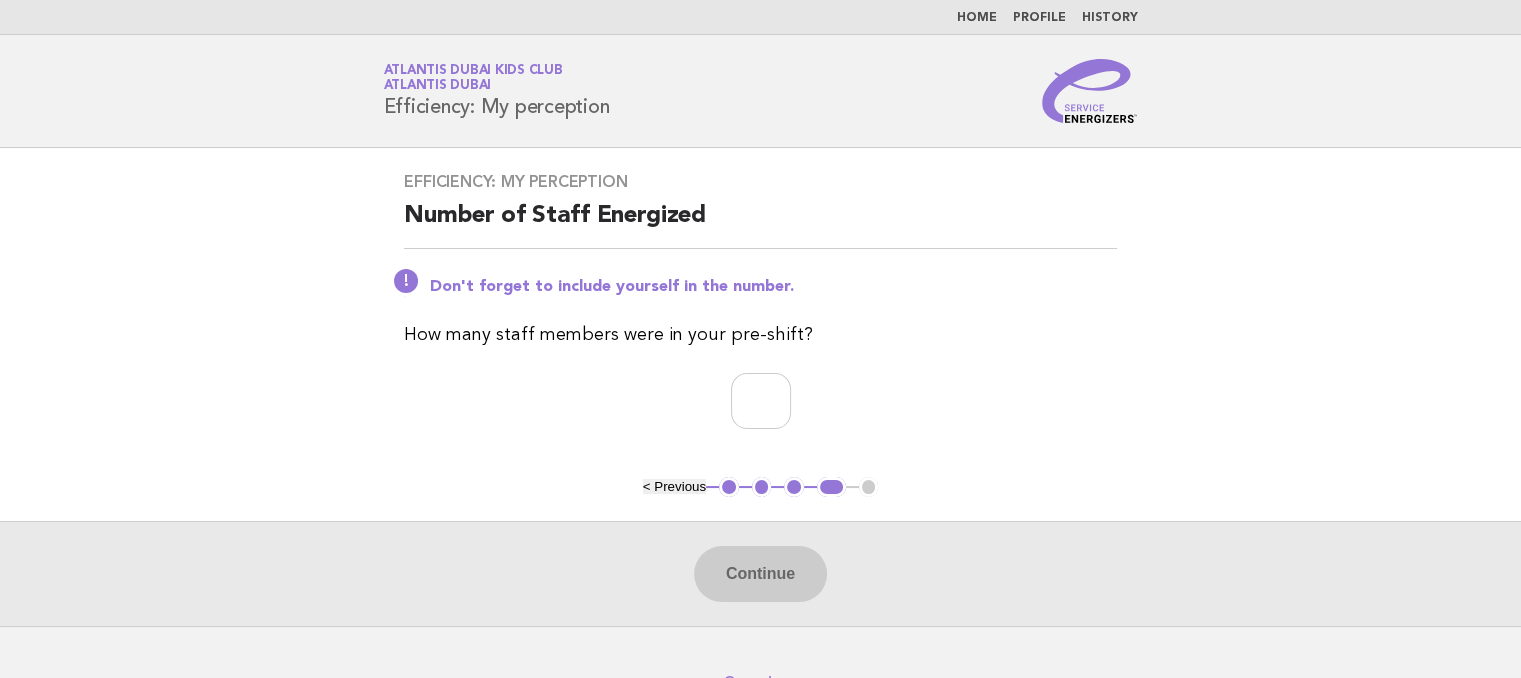 click on "< Previous" at bounding box center (674, 486) 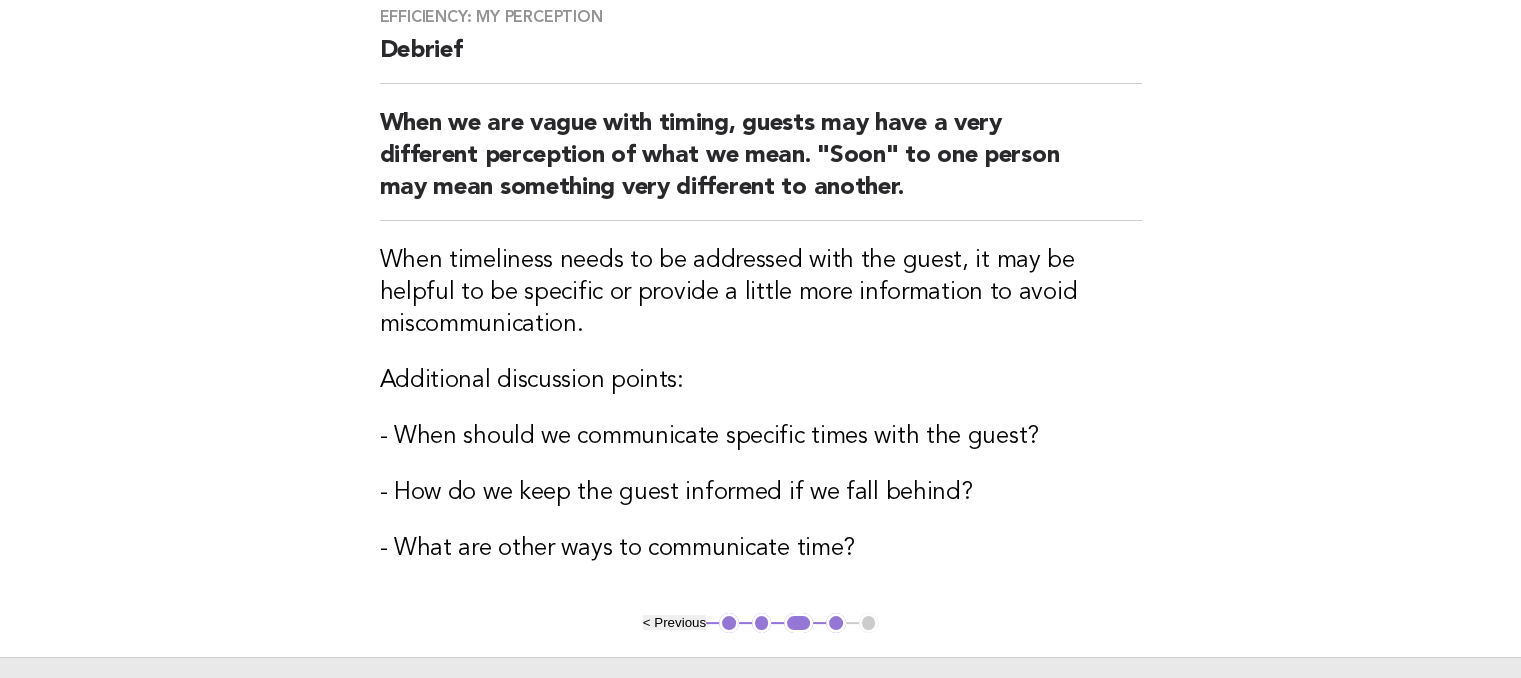scroll, scrollTop: 300, scrollLeft: 0, axis: vertical 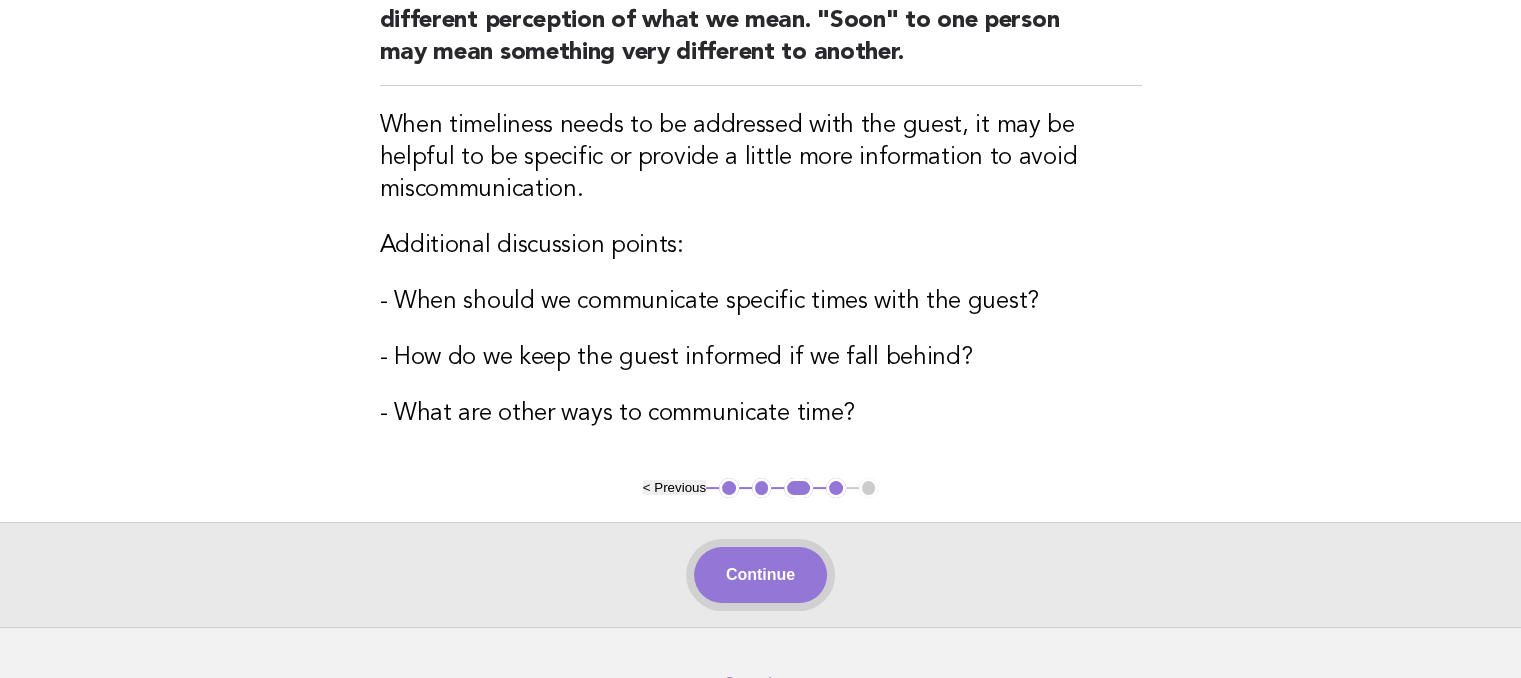 click on "Continue" at bounding box center (760, 575) 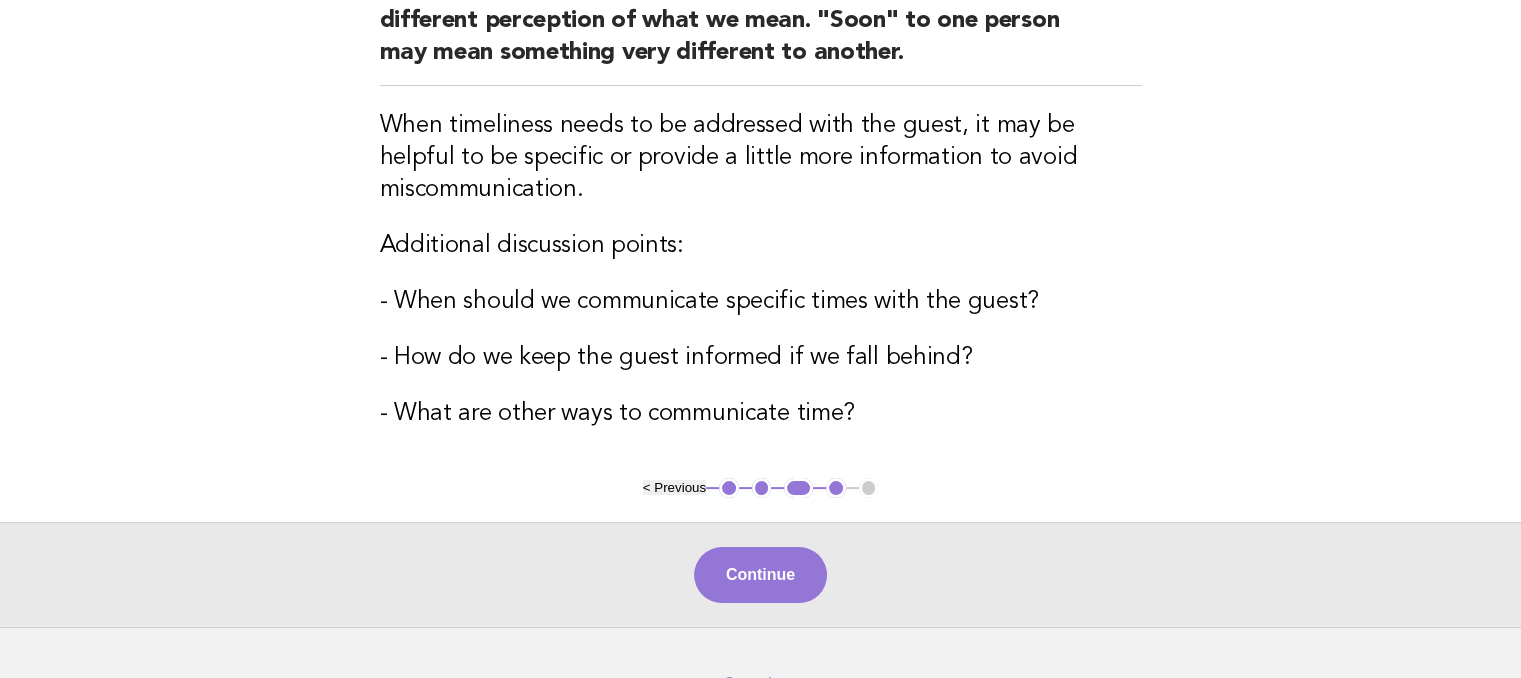 scroll, scrollTop: 88, scrollLeft: 0, axis: vertical 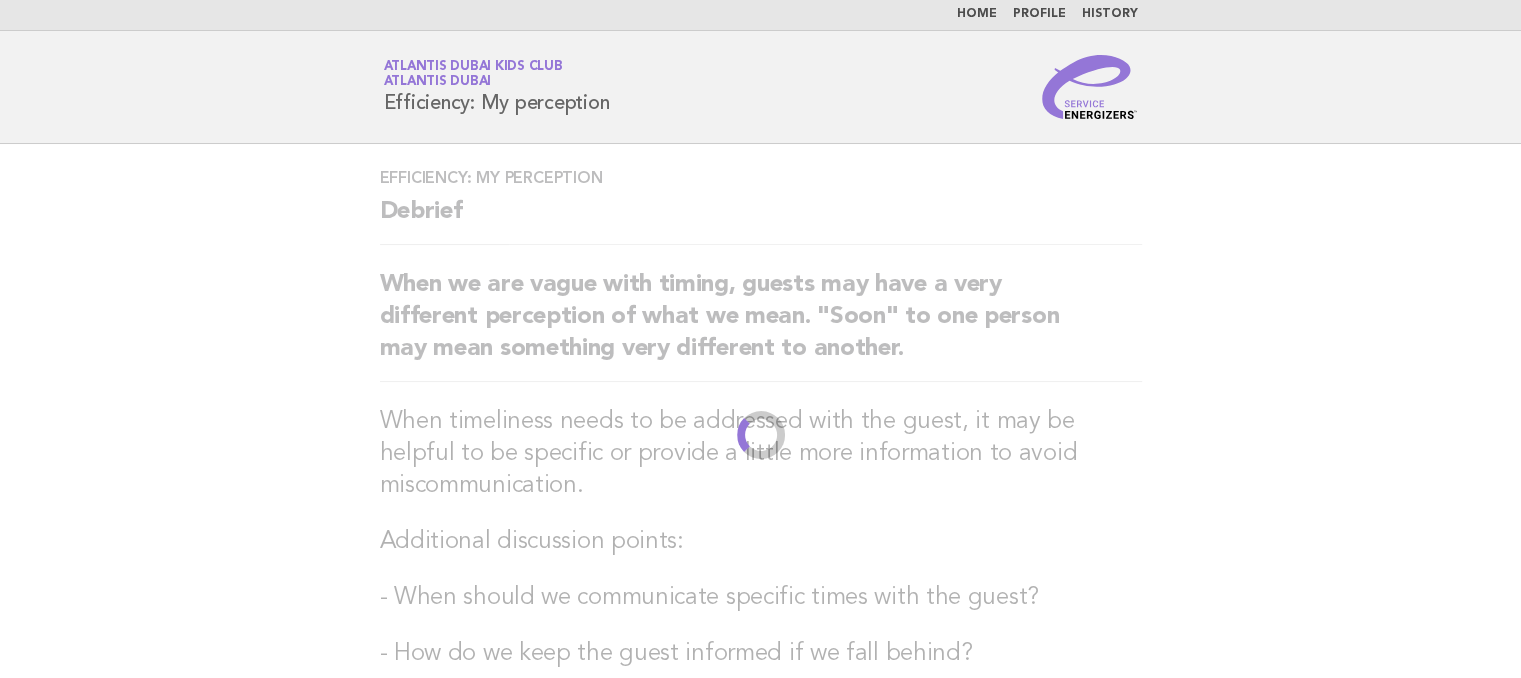 drag, startPoint x: 804, startPoint y: 546, endPoint x: 801, endPoint y: 566, distance: 20.22375 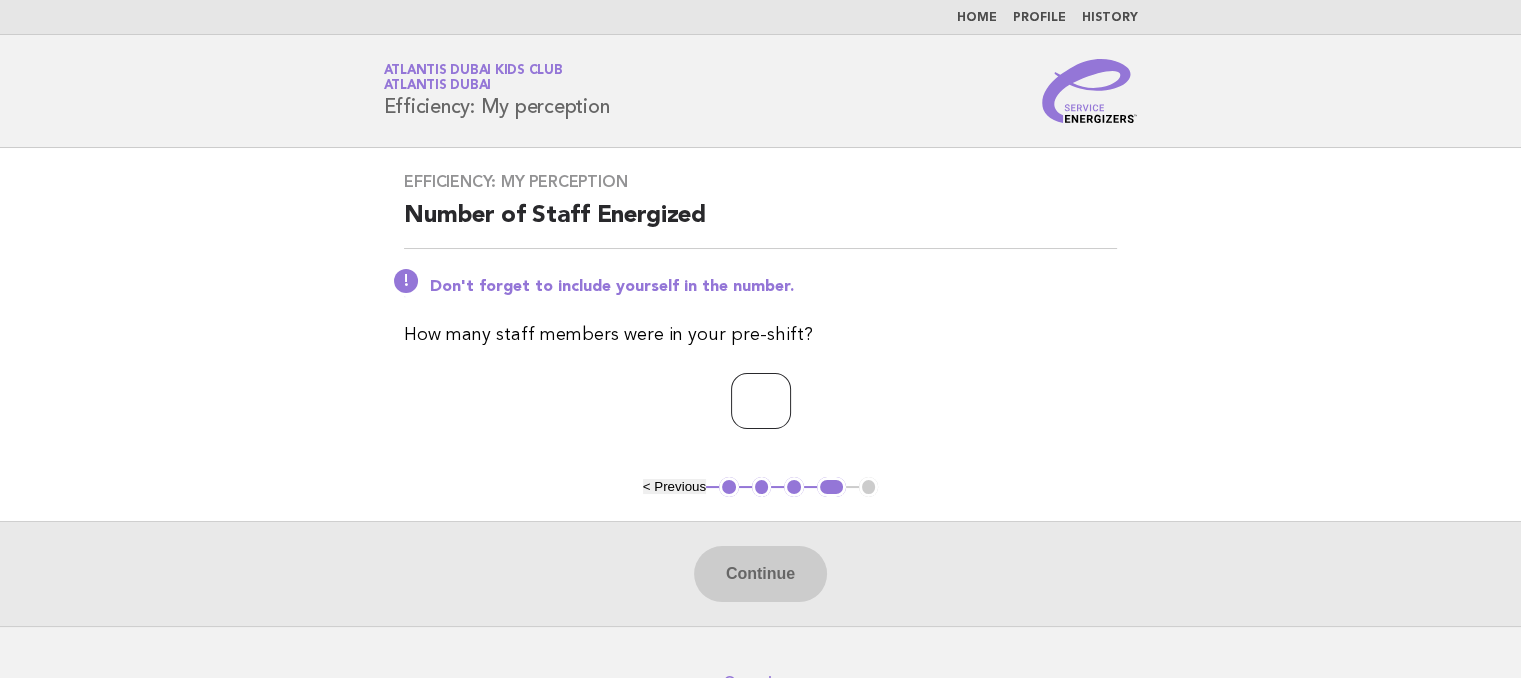 click at bounding box center [761, 401] 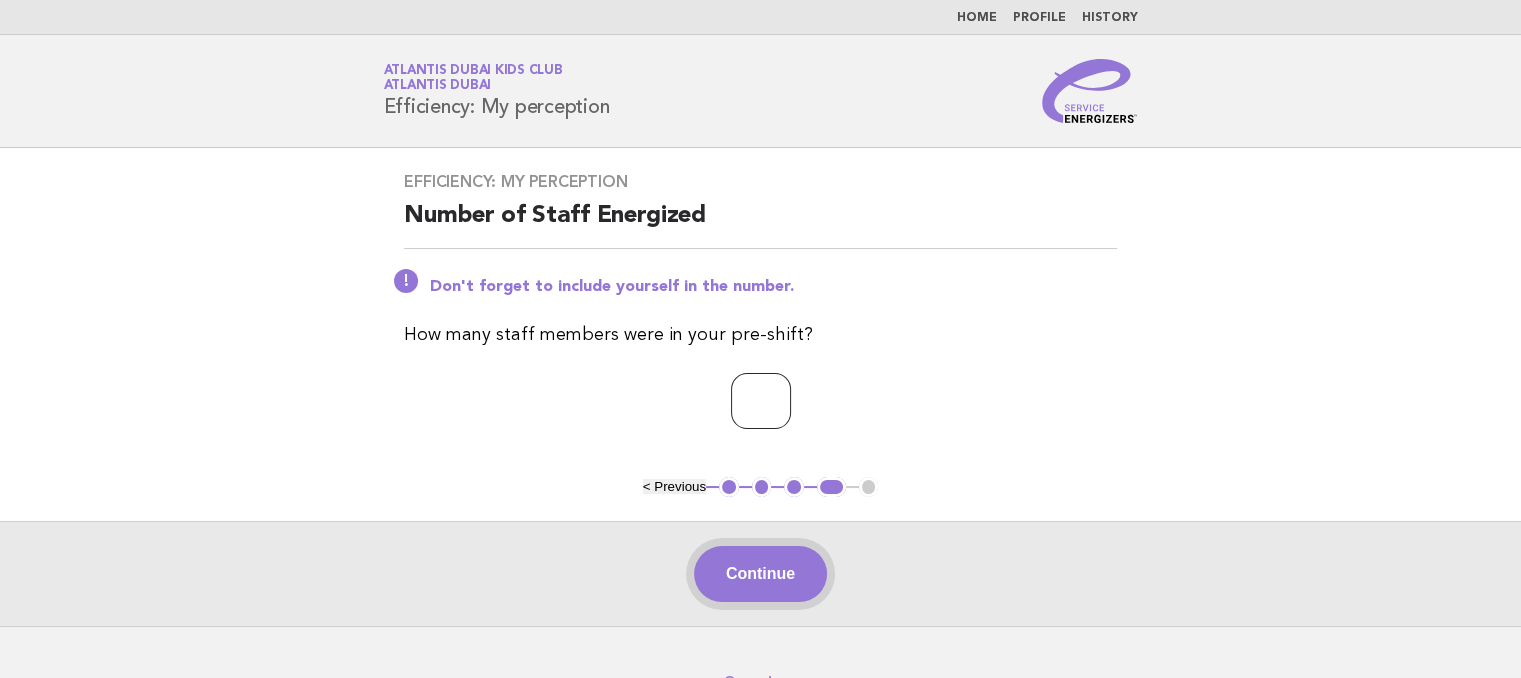type on "*" 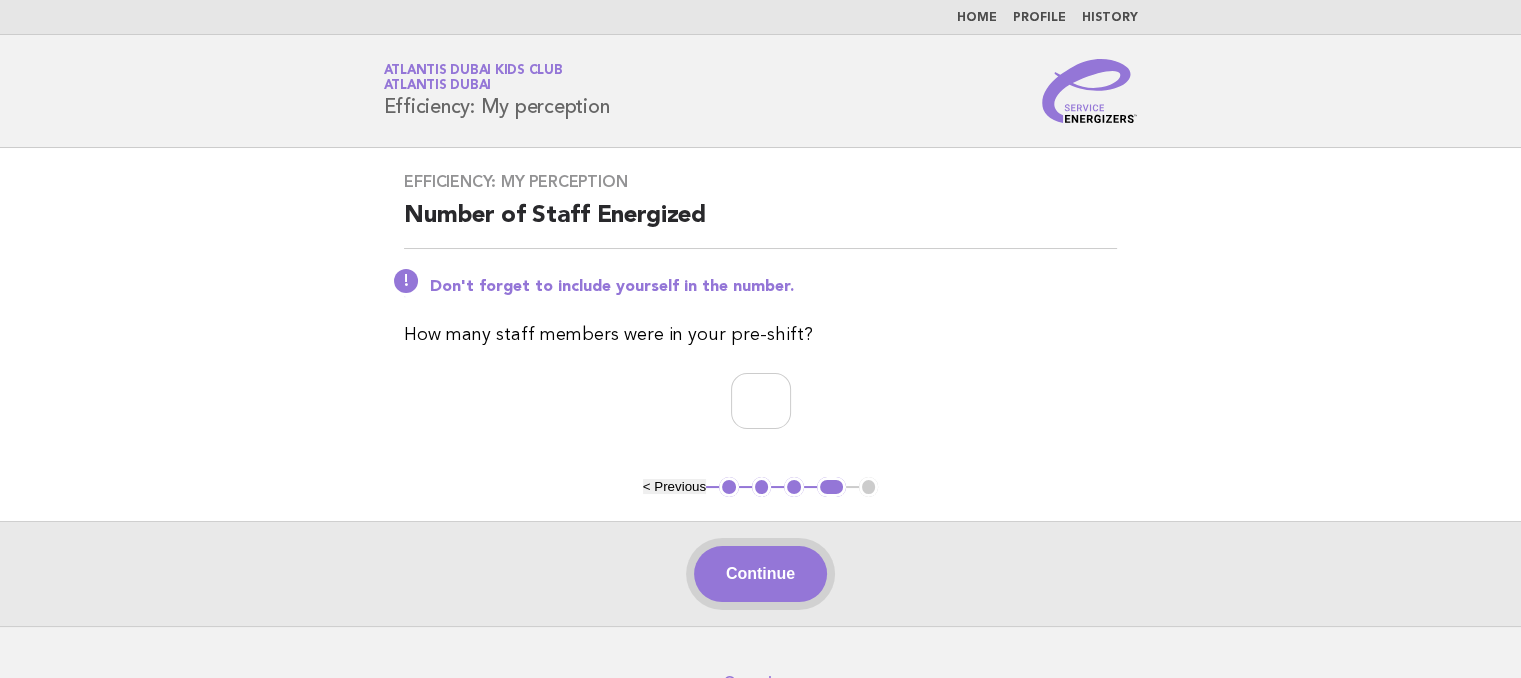 click on "Continue" at bounding box center [760, 574] 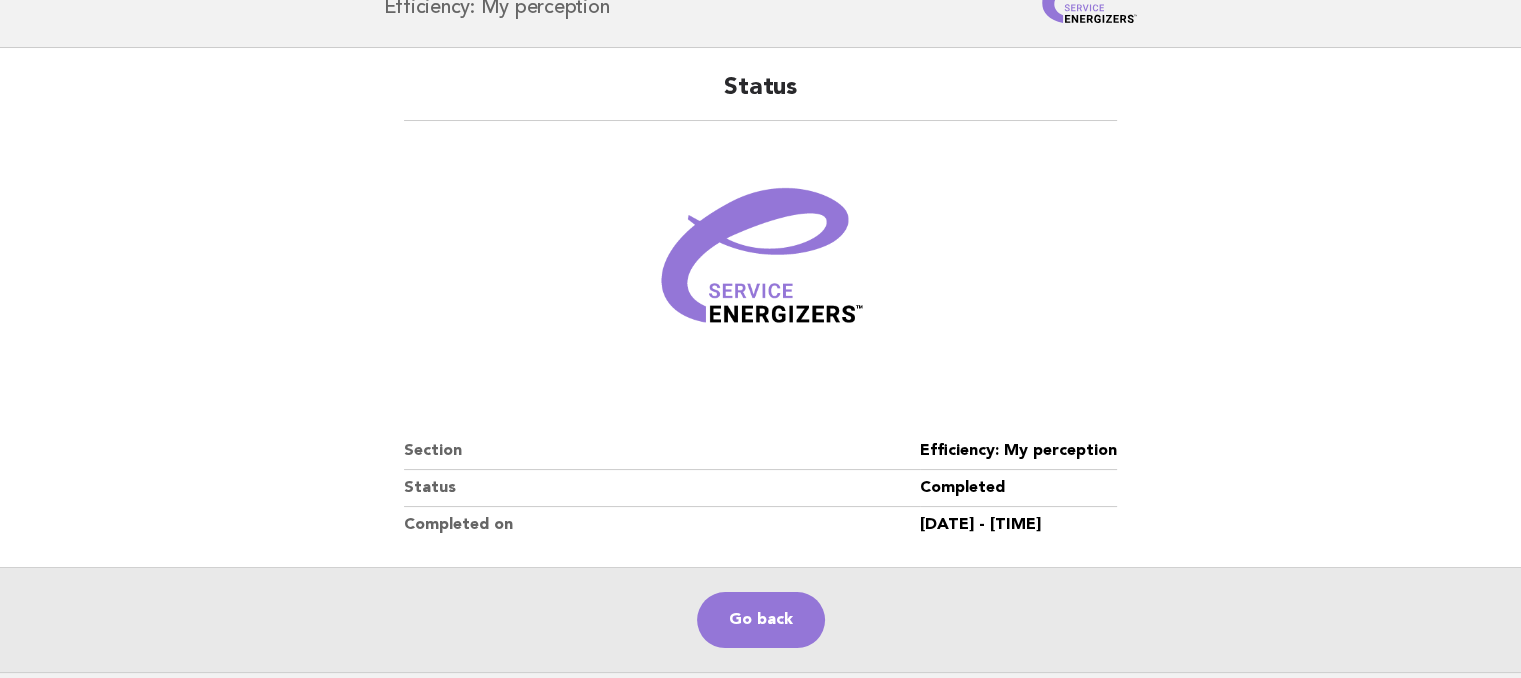 scroll, scrollTop: 0, scrollLeft: 0, axis: both 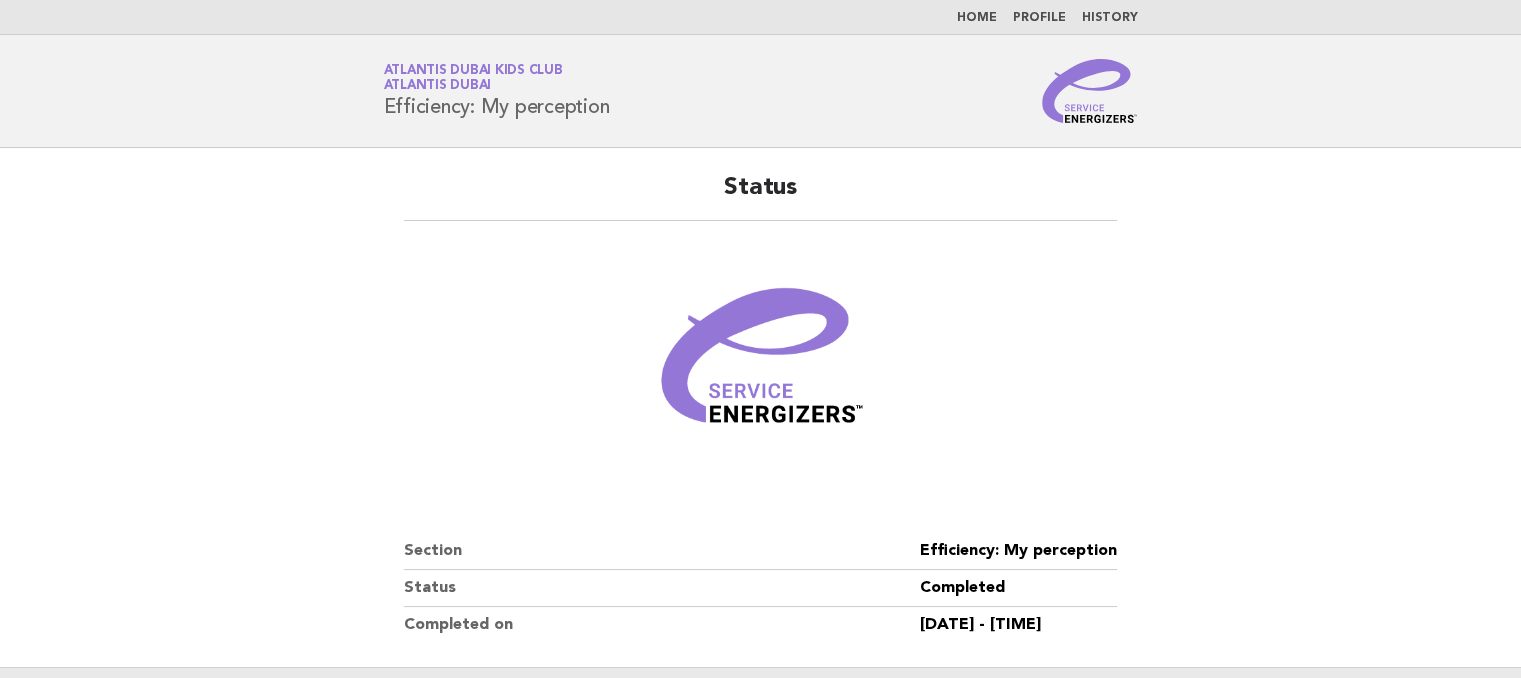 click on "Status
Section
Efficiency: My perception
Status
Completed
Completed on
[DATE] - [TIME]
Go back" at bounding box center [760, 460] 